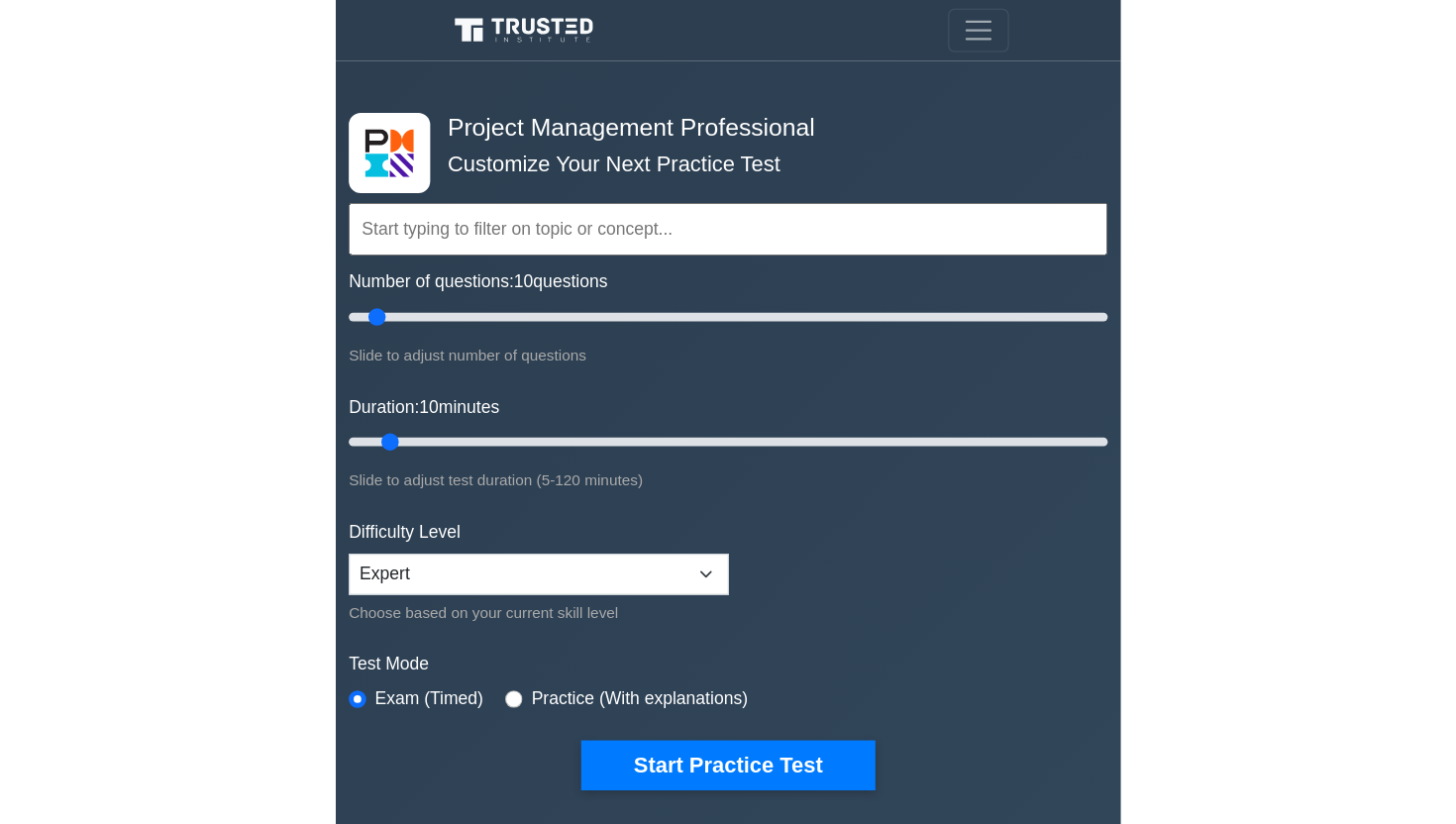 scroll, scrollTop: 0, scrollLeft: 0, axis: both 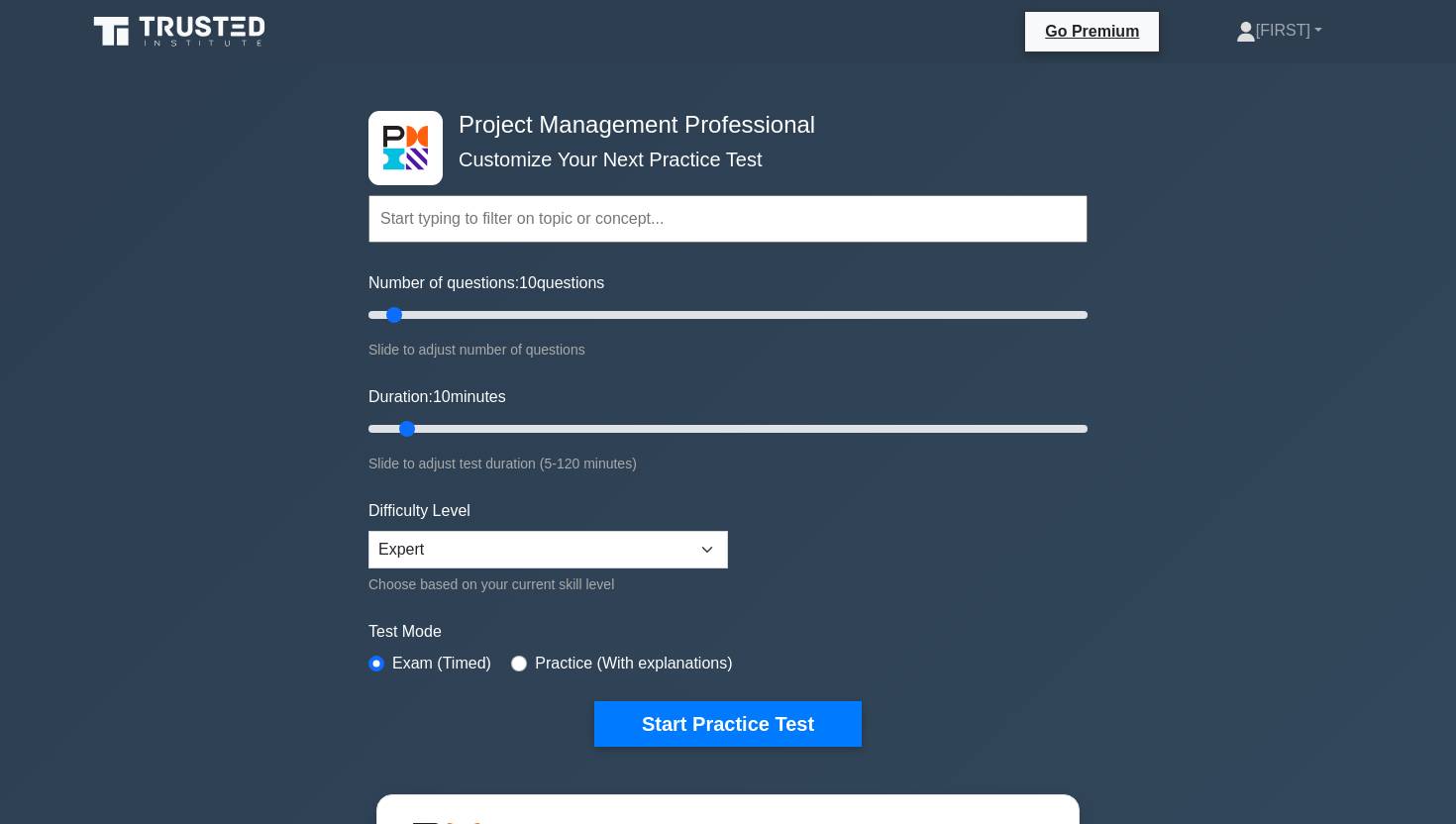 click at bounding box center (728, 219) 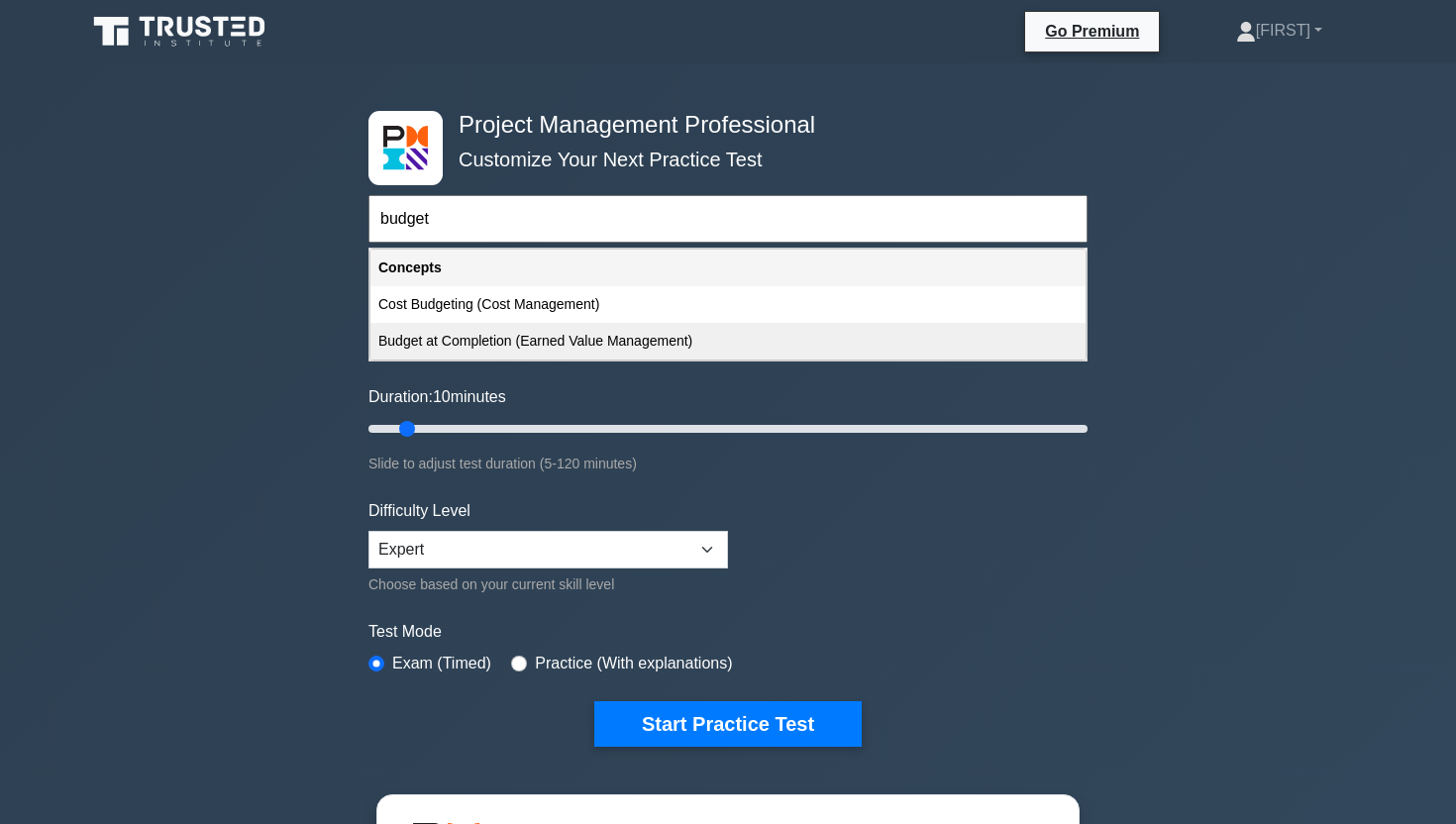click on "Budget at Completion (Earned Value Management)" at bounding box center [728, 341] 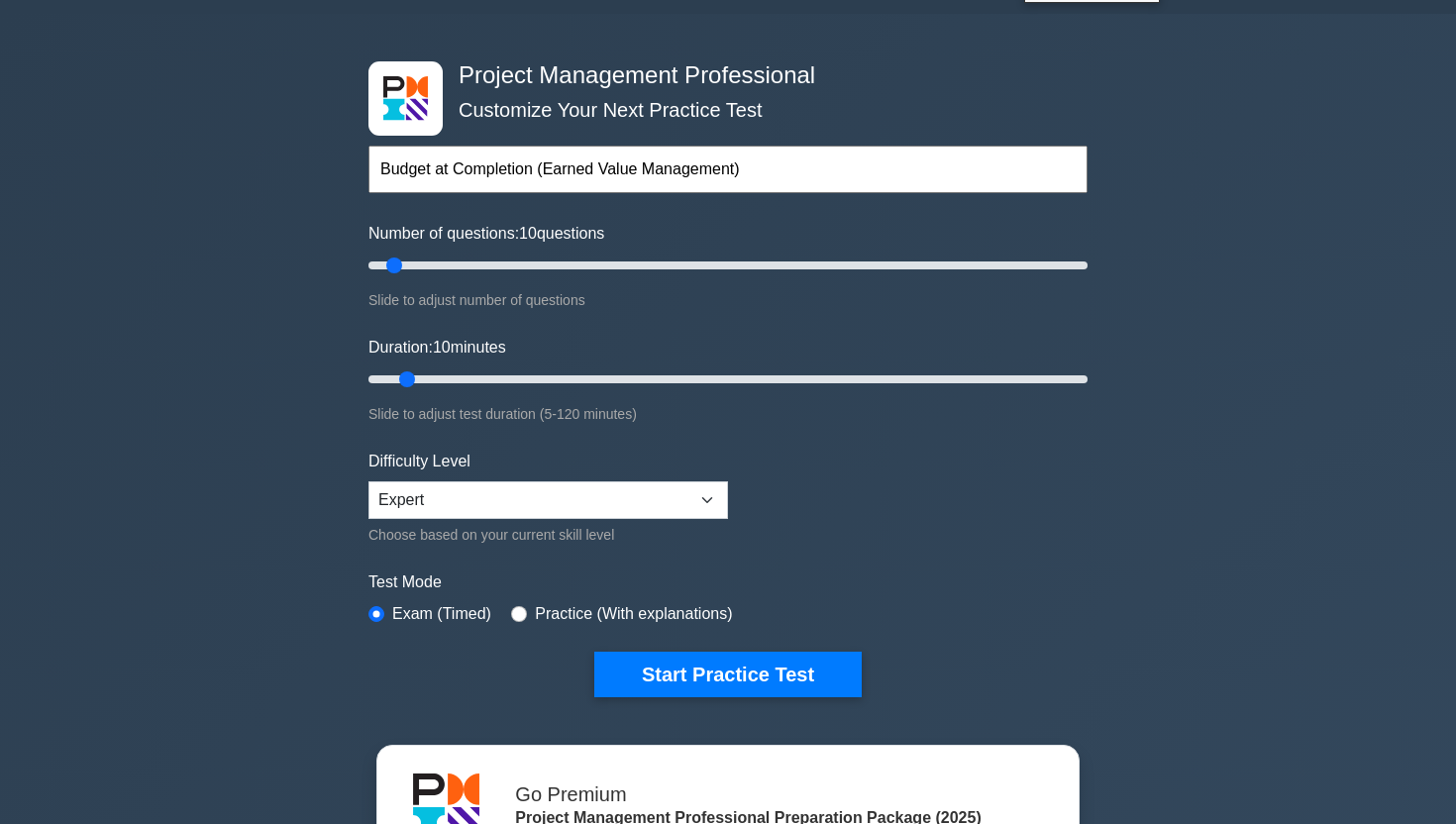 scroll, scrollTop: 53, scrollLeft: 0, axis: vertical 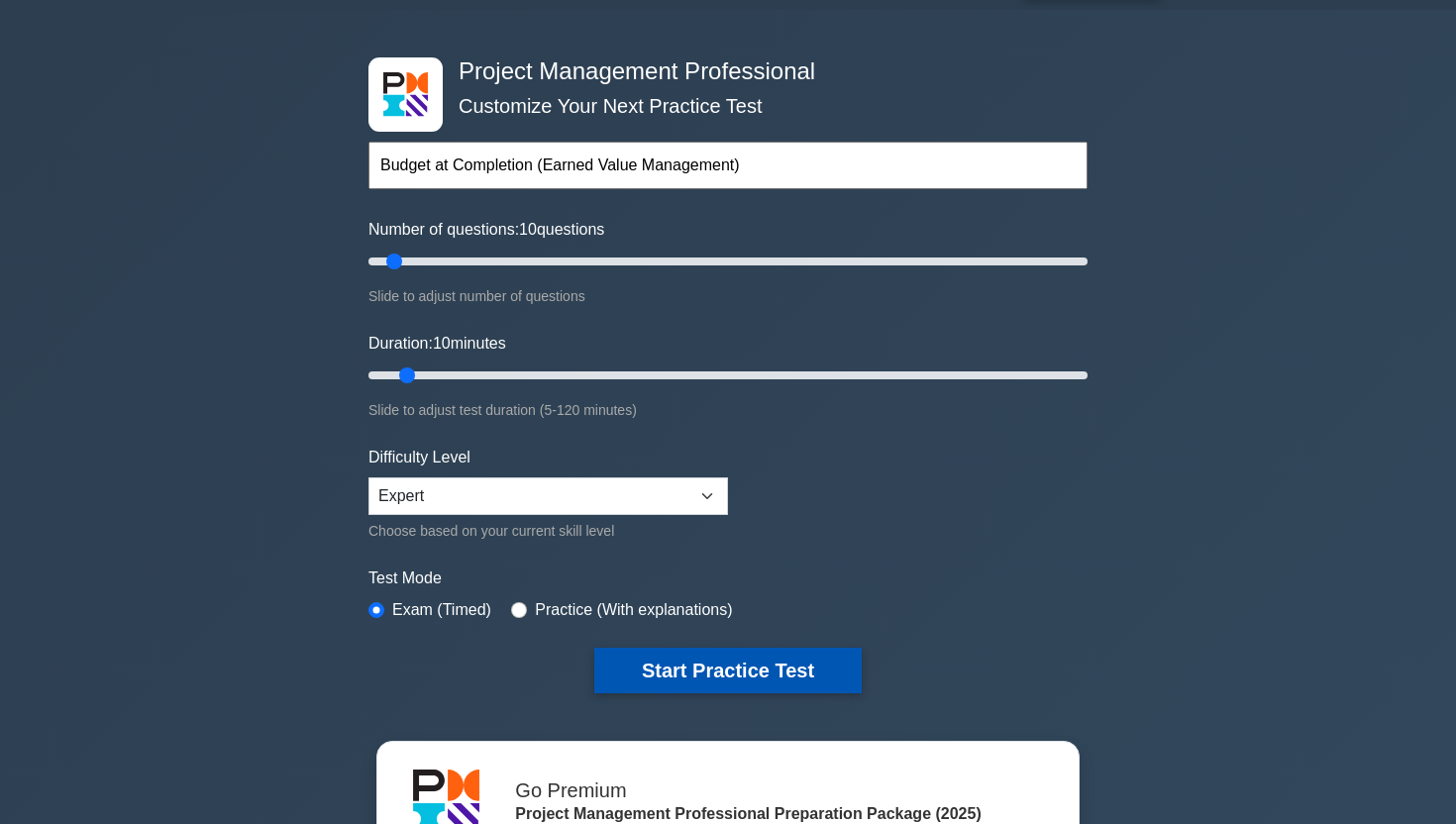 click on "Start Practice Test" at bounding box center (728, 670) 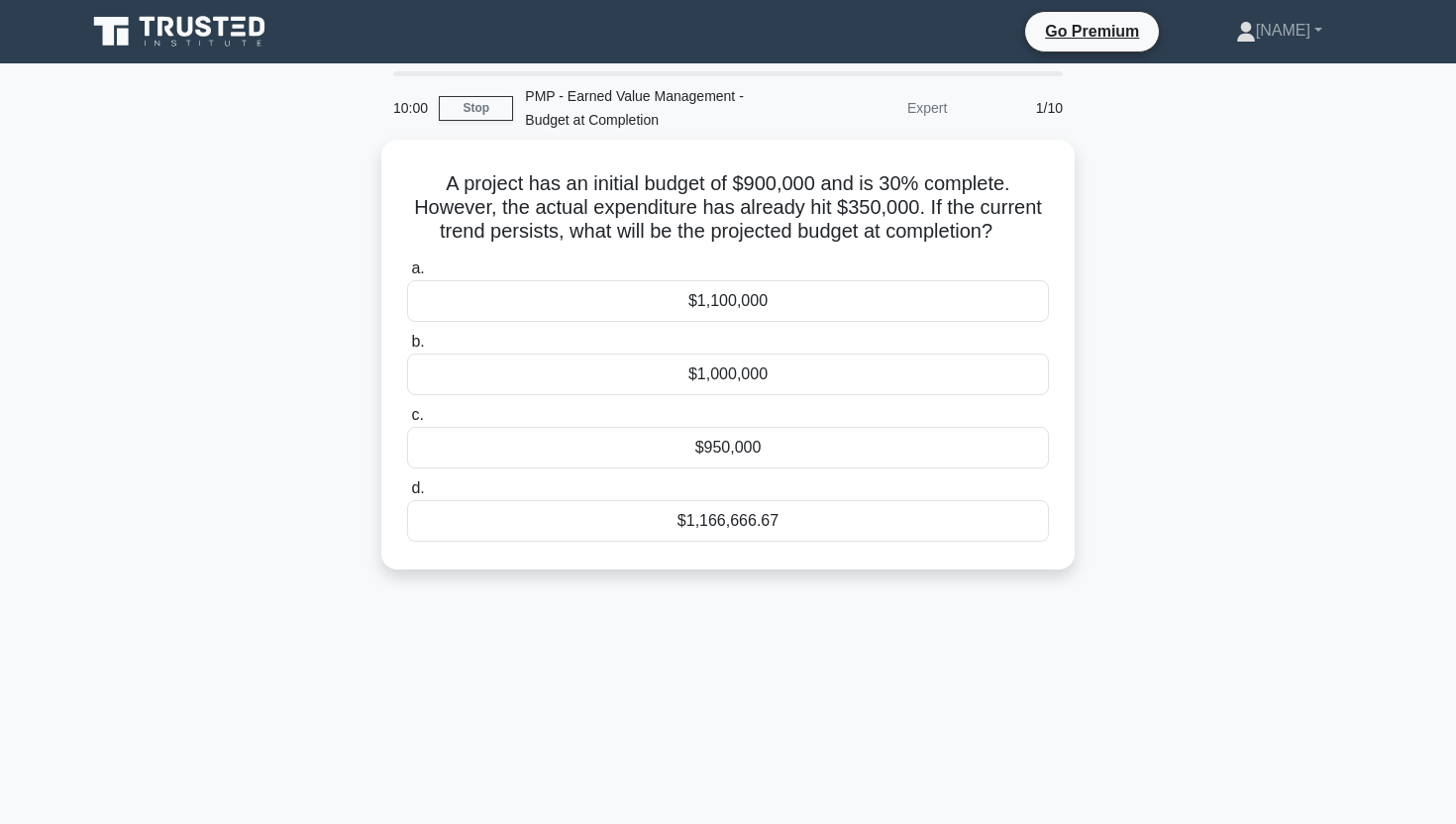 scroll, scrollTop: 0, scrollLeft: 0, axis: both 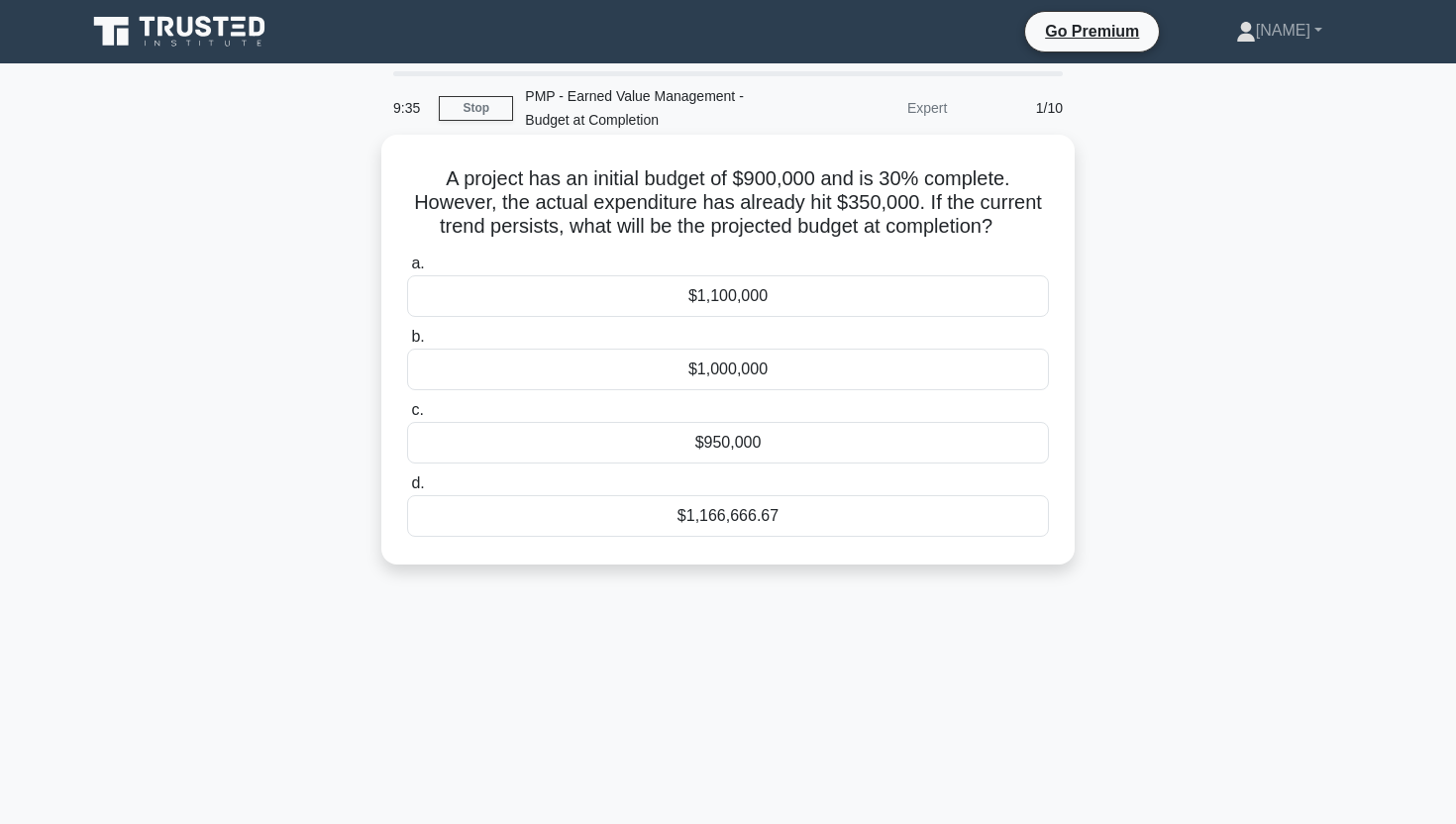 click on "$1,100,000" at bounding box center [728, 296] 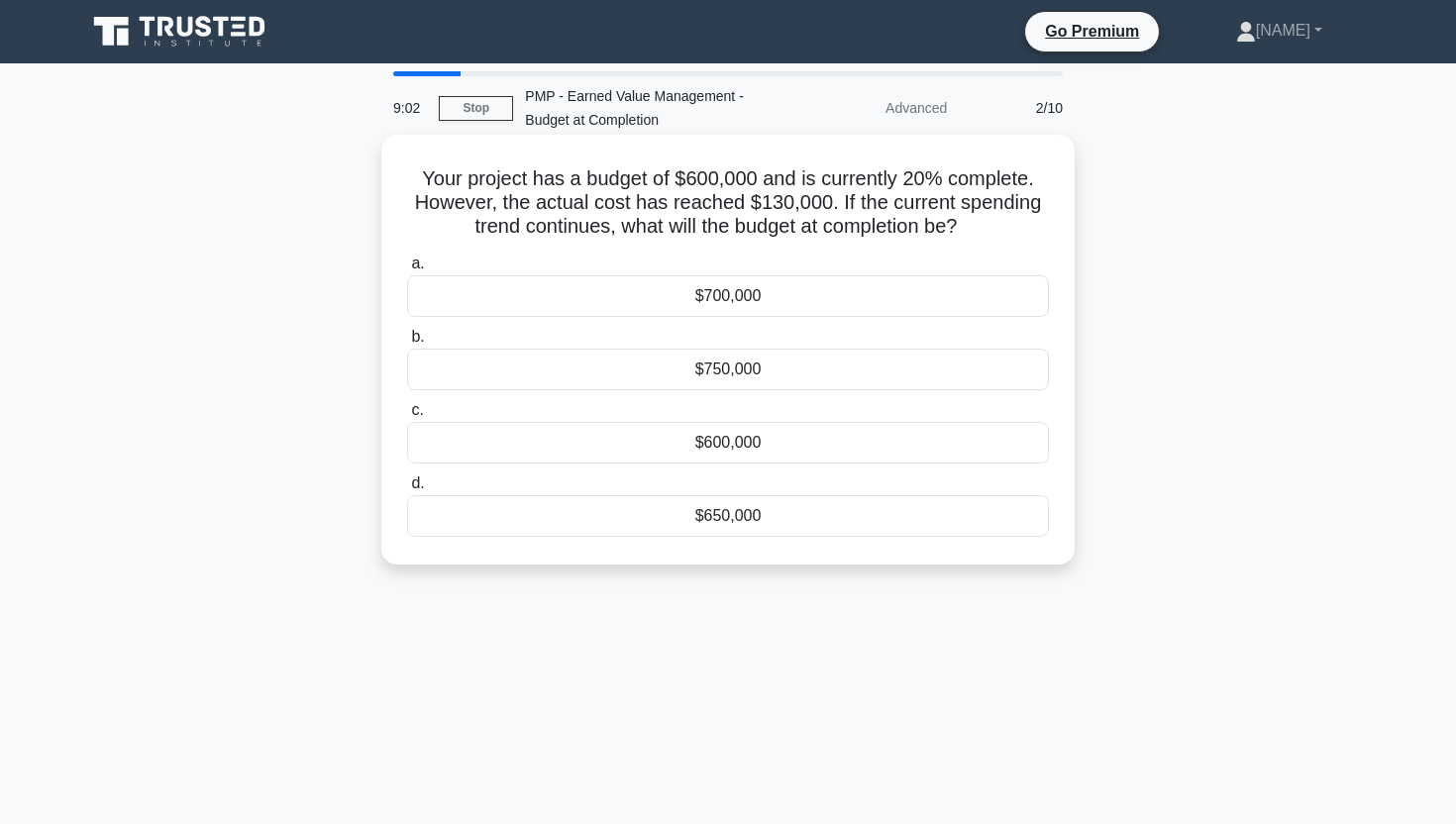 click on "$650,000" at bounding box center [728, 516] 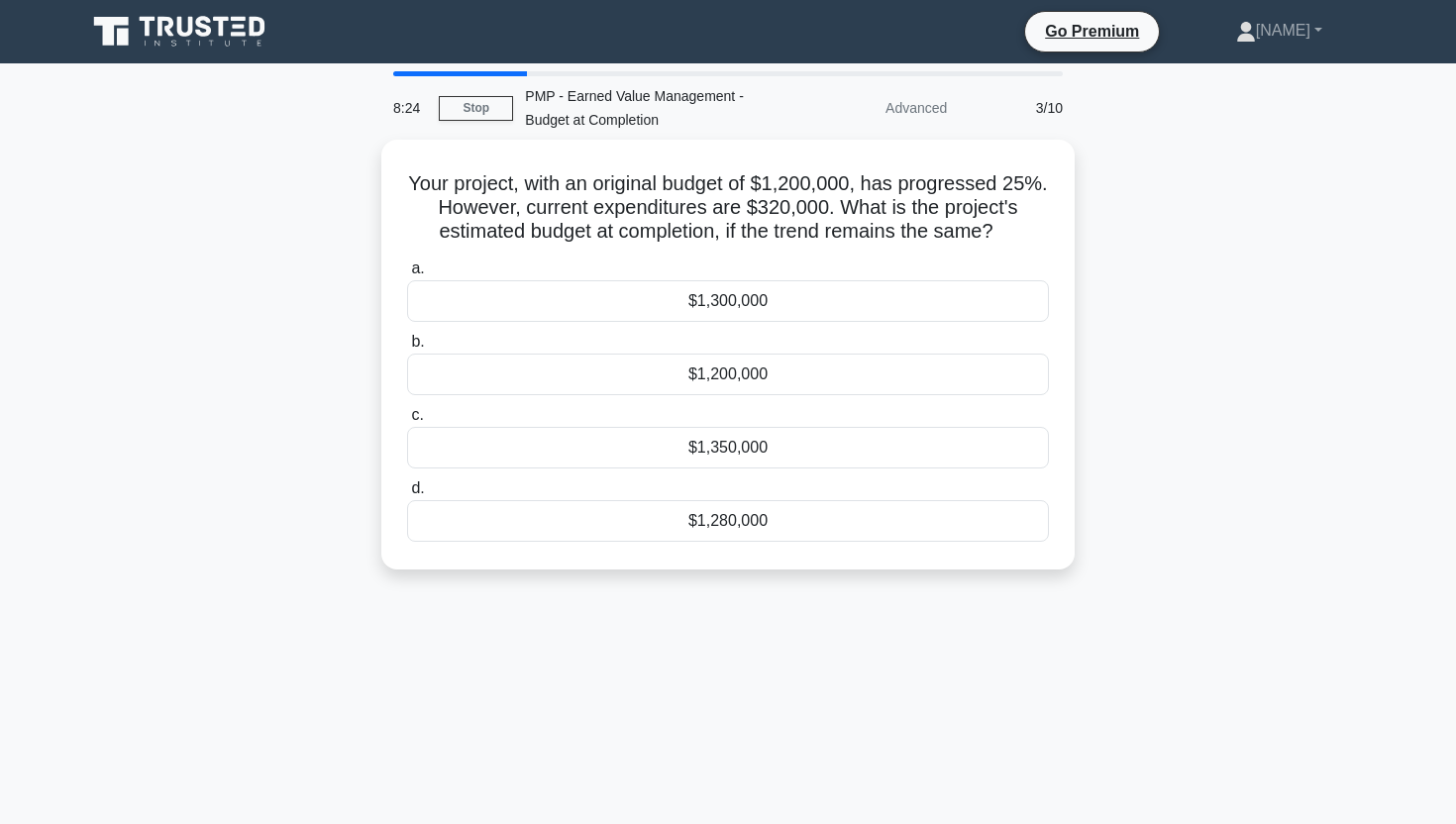 drag, startPoint x: 996, startPoint y: 224, endPoint x: 349, endPoint y: 176, distance: 648.7781 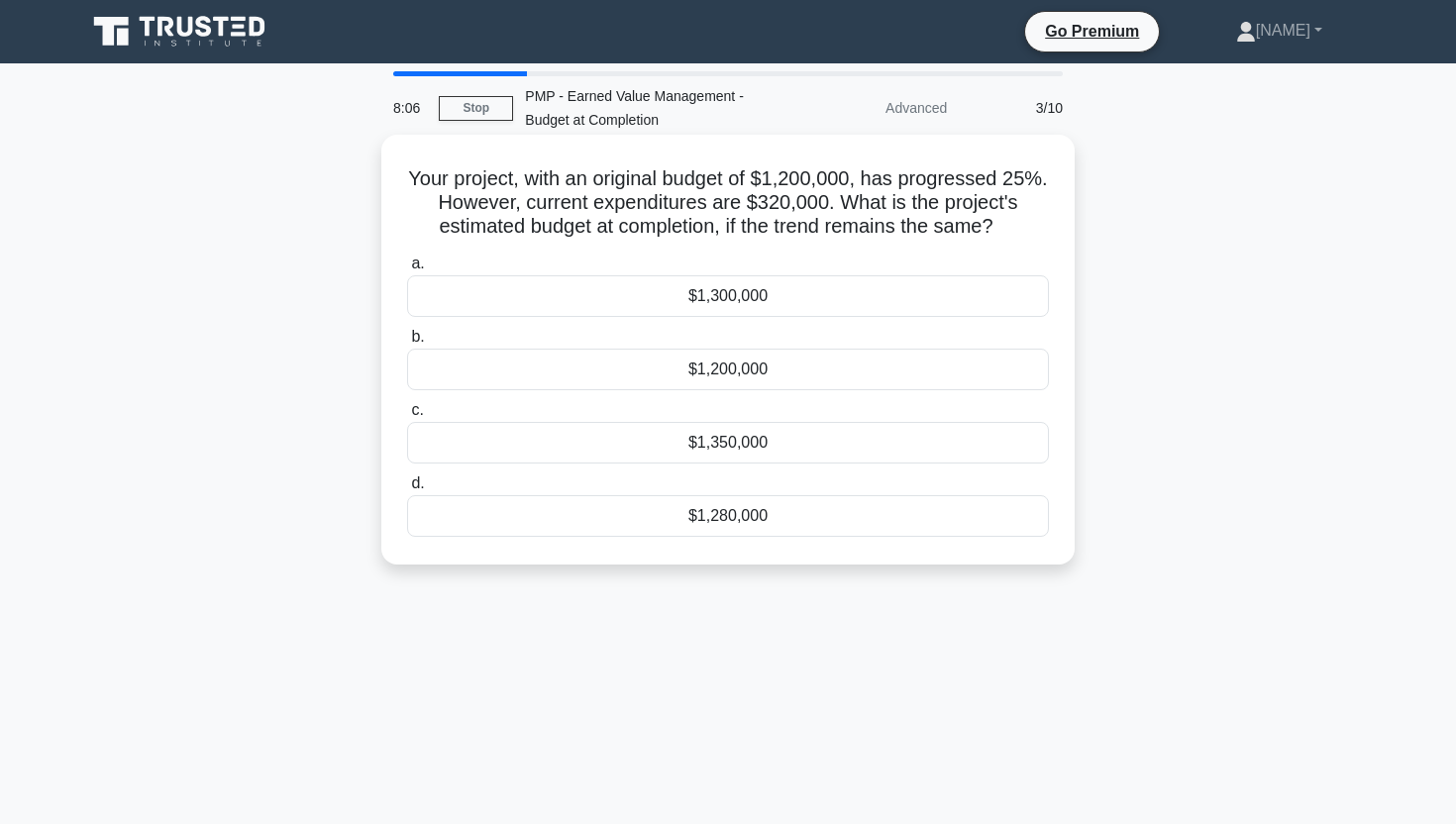 click on "$1,280,000" at bounding box center (728, 516) 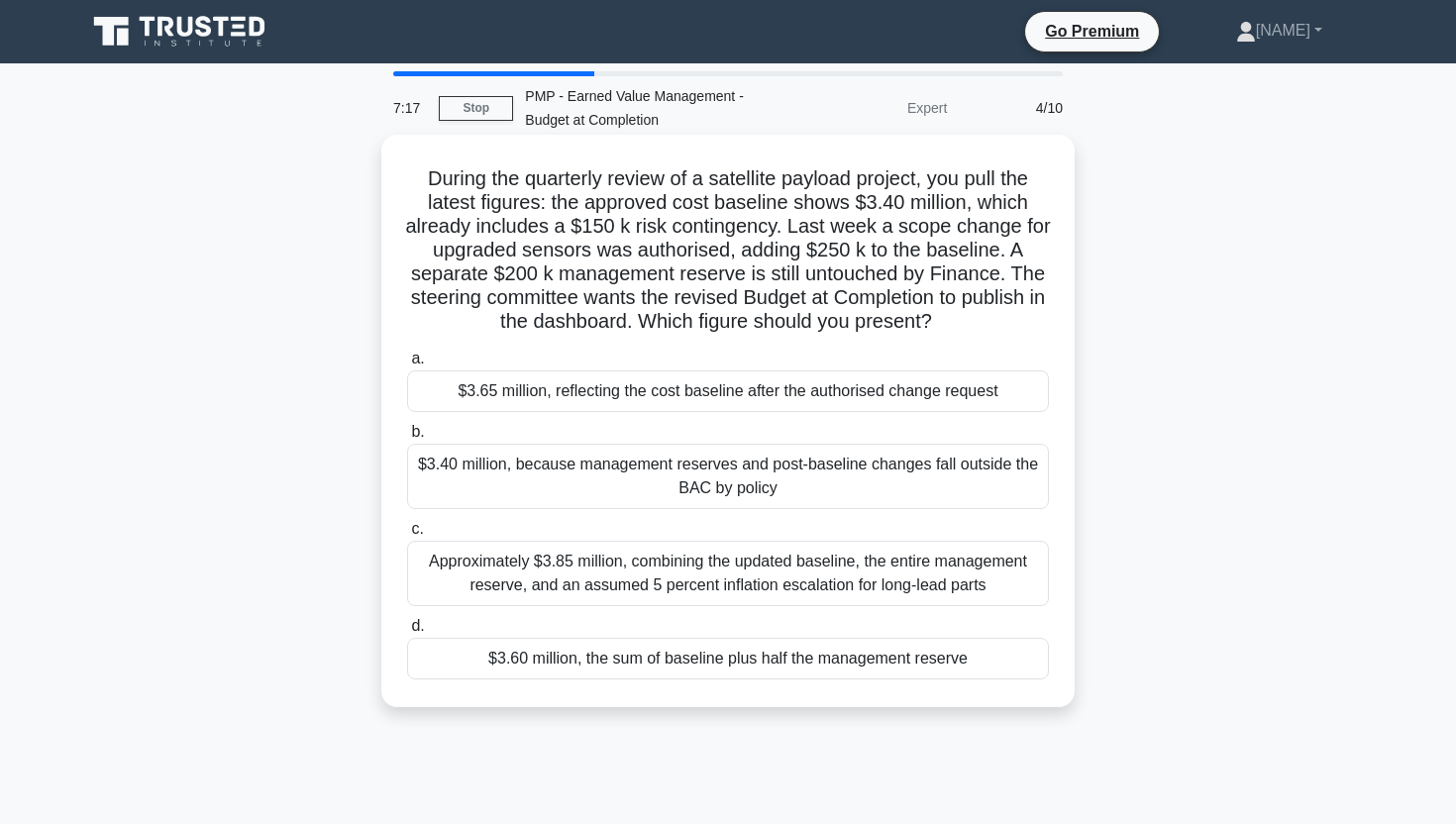 drag, startPoint x: 933, startPoint y: 333, endPoint x: 395, endPoint y: 170, distance: 562.1503 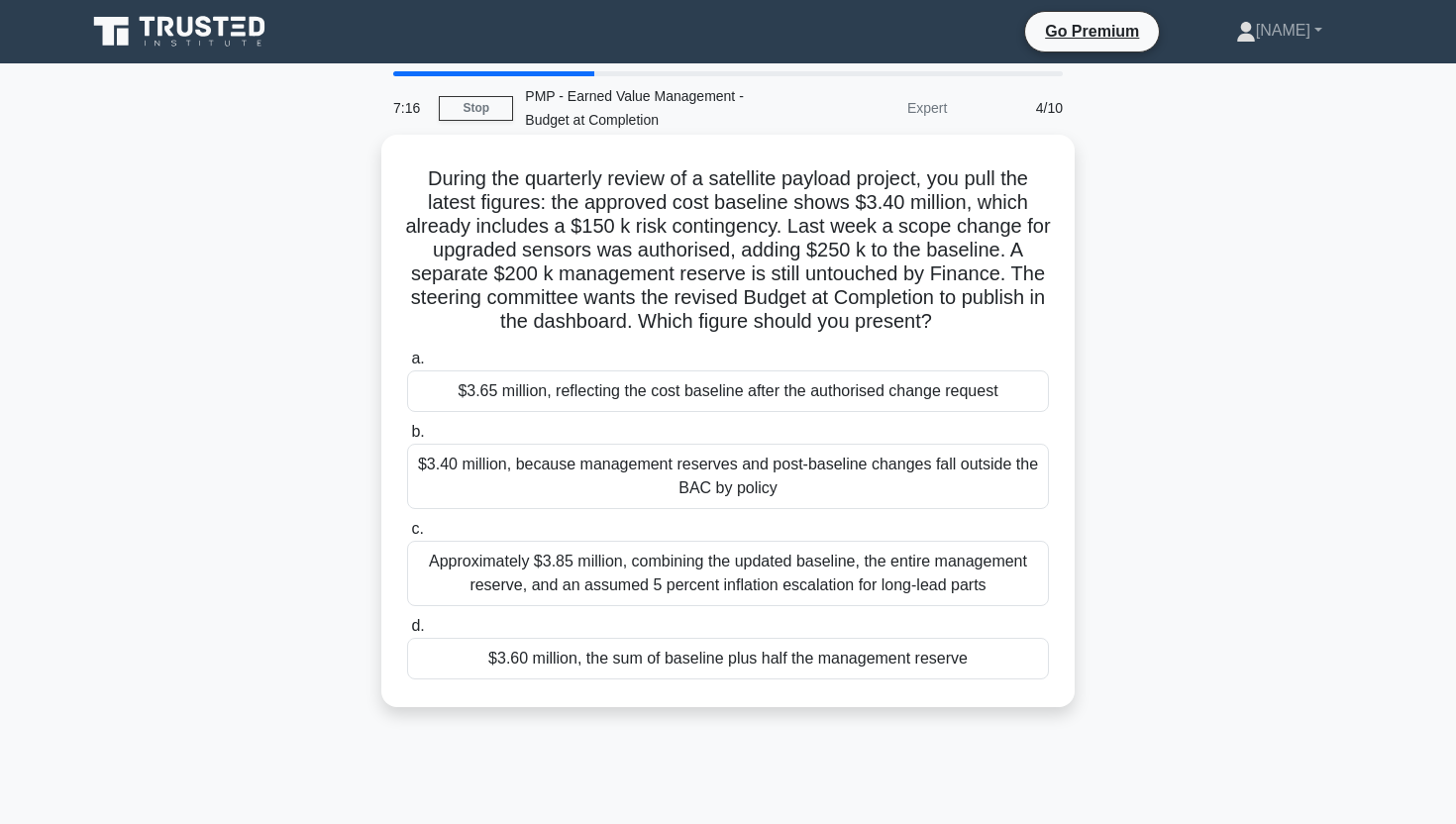 copy on "During the quarterly review of a satellite payload project, you pull the latest figures: the approved cost baseline shows $3.40 million, which already includes a $150 k risk contingency. Last week a scope change for upgraded sensors was authorised, adding $250 k to the baseline. A separate $200 k management reserve is still untouched by Finance. The steering committee wants the revised Budget at Completion to publish in the dashboard. Which figure should you present?" 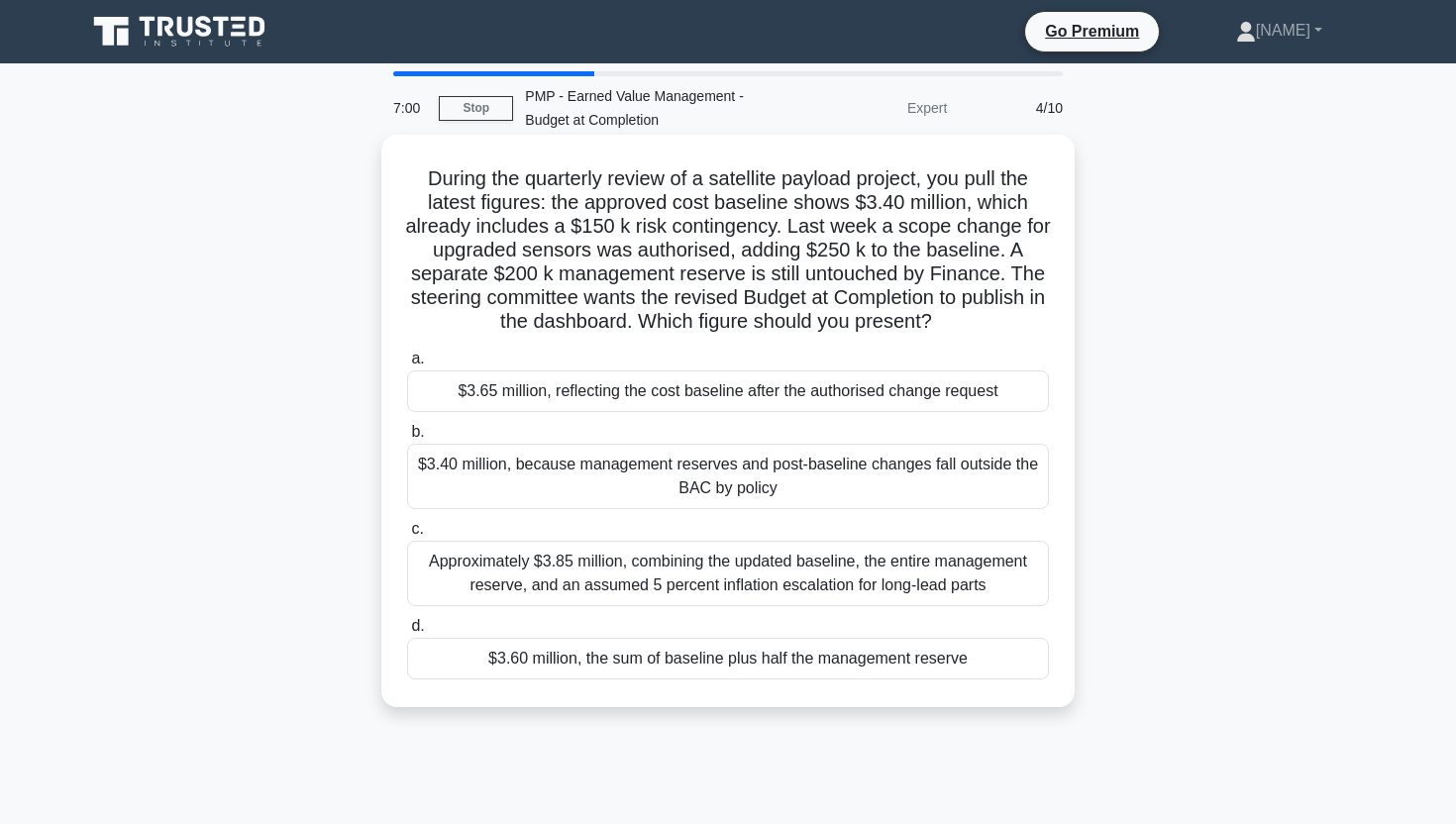 click on "$3.65 million, reflecting the cost baseline after the authorised change request" at bounding box center (728, 391) 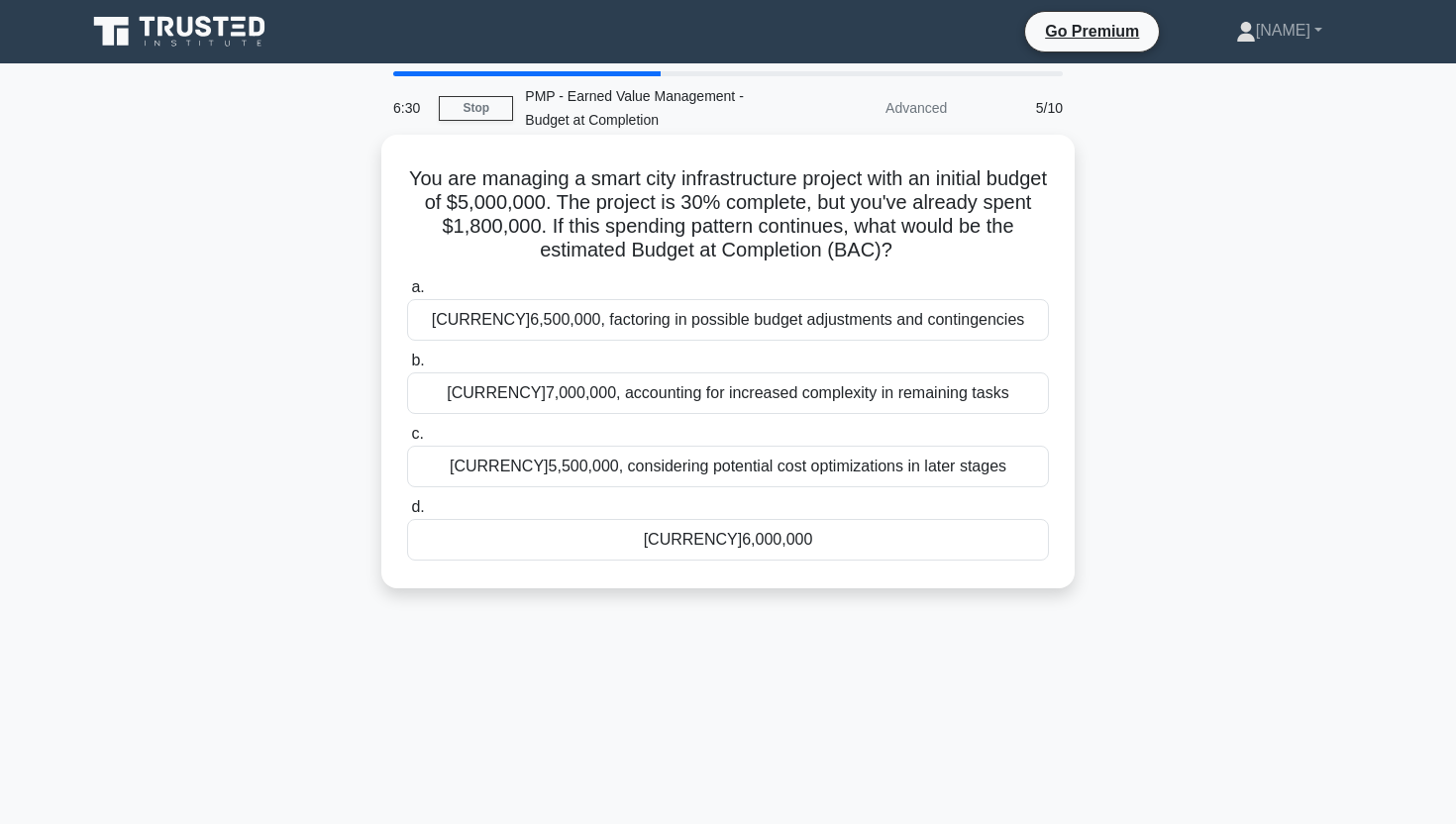 drag, startPoint x: 437, startPoint y: 177, endPoint x: 908, endPoint y: 266, distance: 479.335 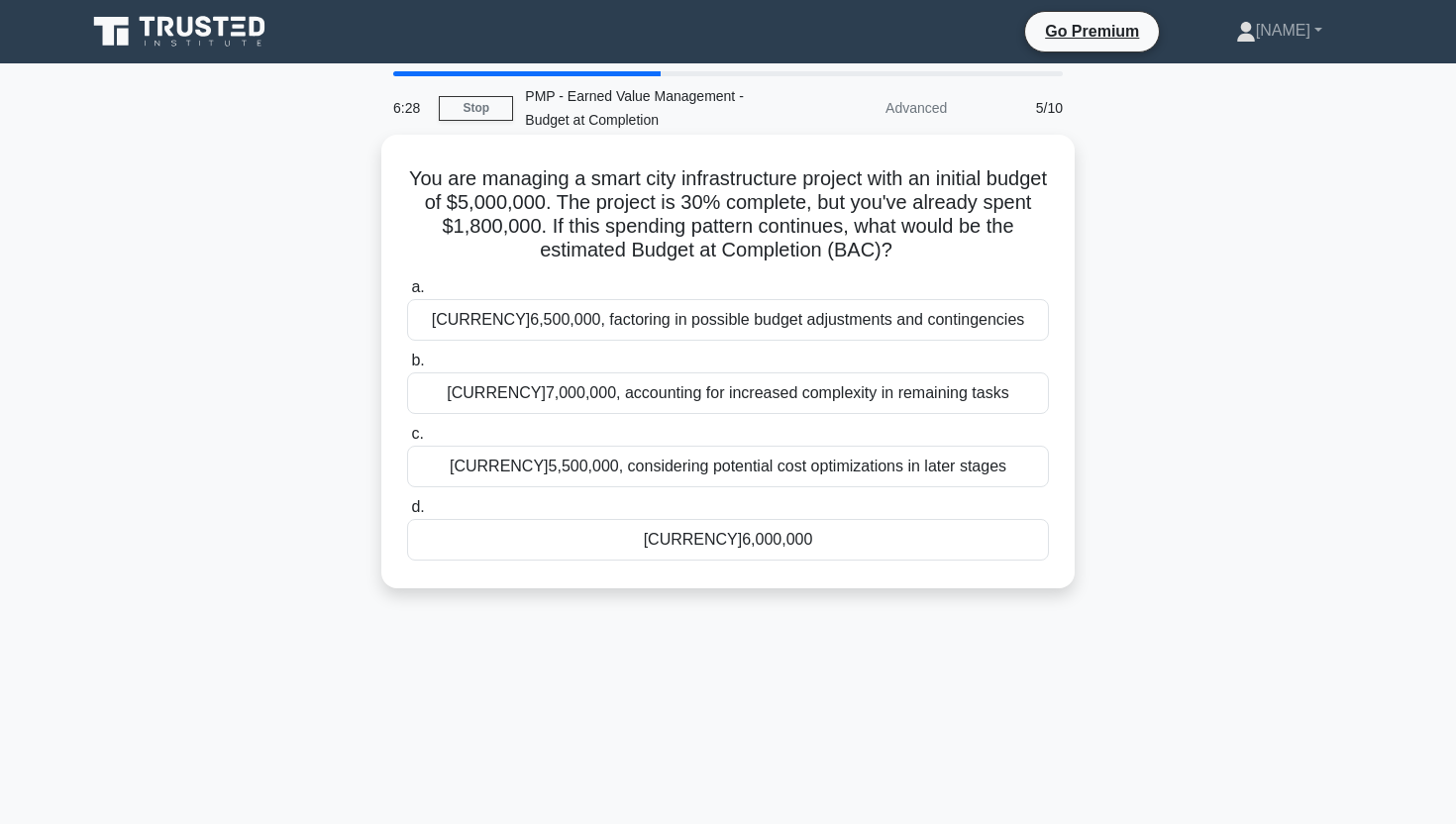 copy on "You are managing a smart city infrastructure project with an initial budget of $5,000,000. The project is 30% complete, but you've already spent $1,800,000. If this spending pattern continues, what would be the estimated Budget at Completion (BAC)?" 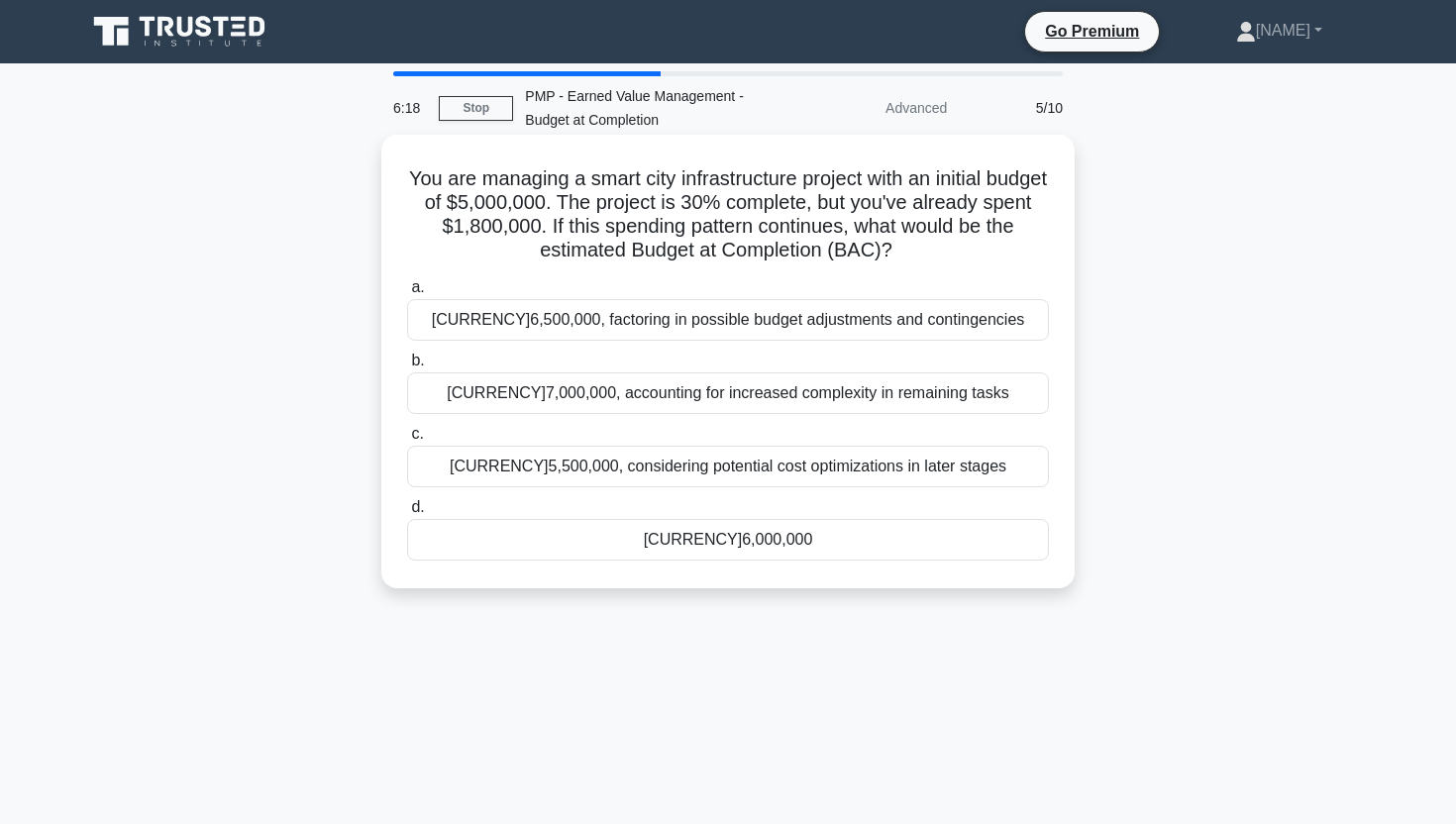 click on "[CURRENCY]6,000,000" at bounding box center (728, 540) 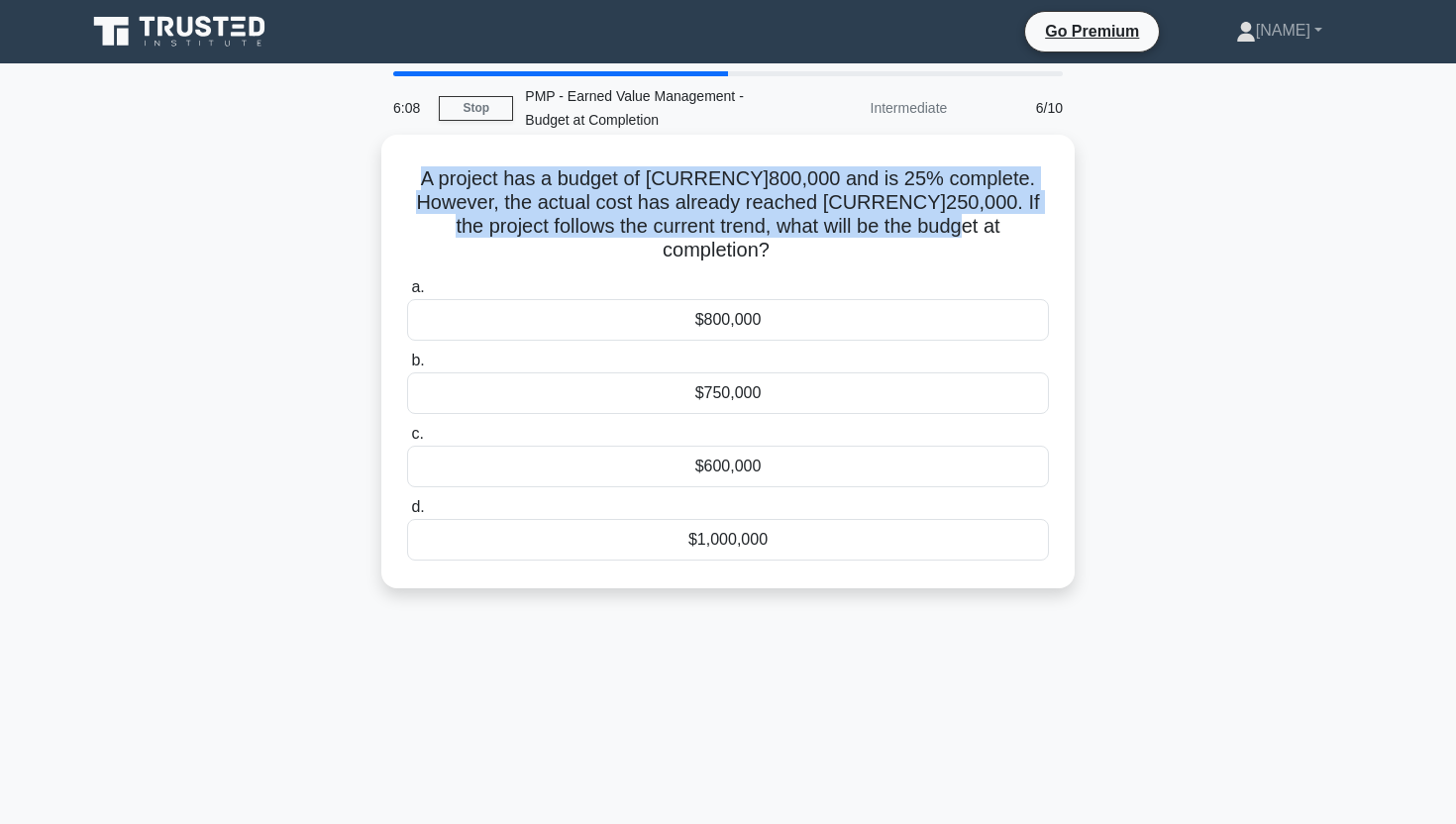 drag, startPoint x: 959, startPoint y: 226, endPoint x: 399, endPoint y: 172, distance: 562.59755 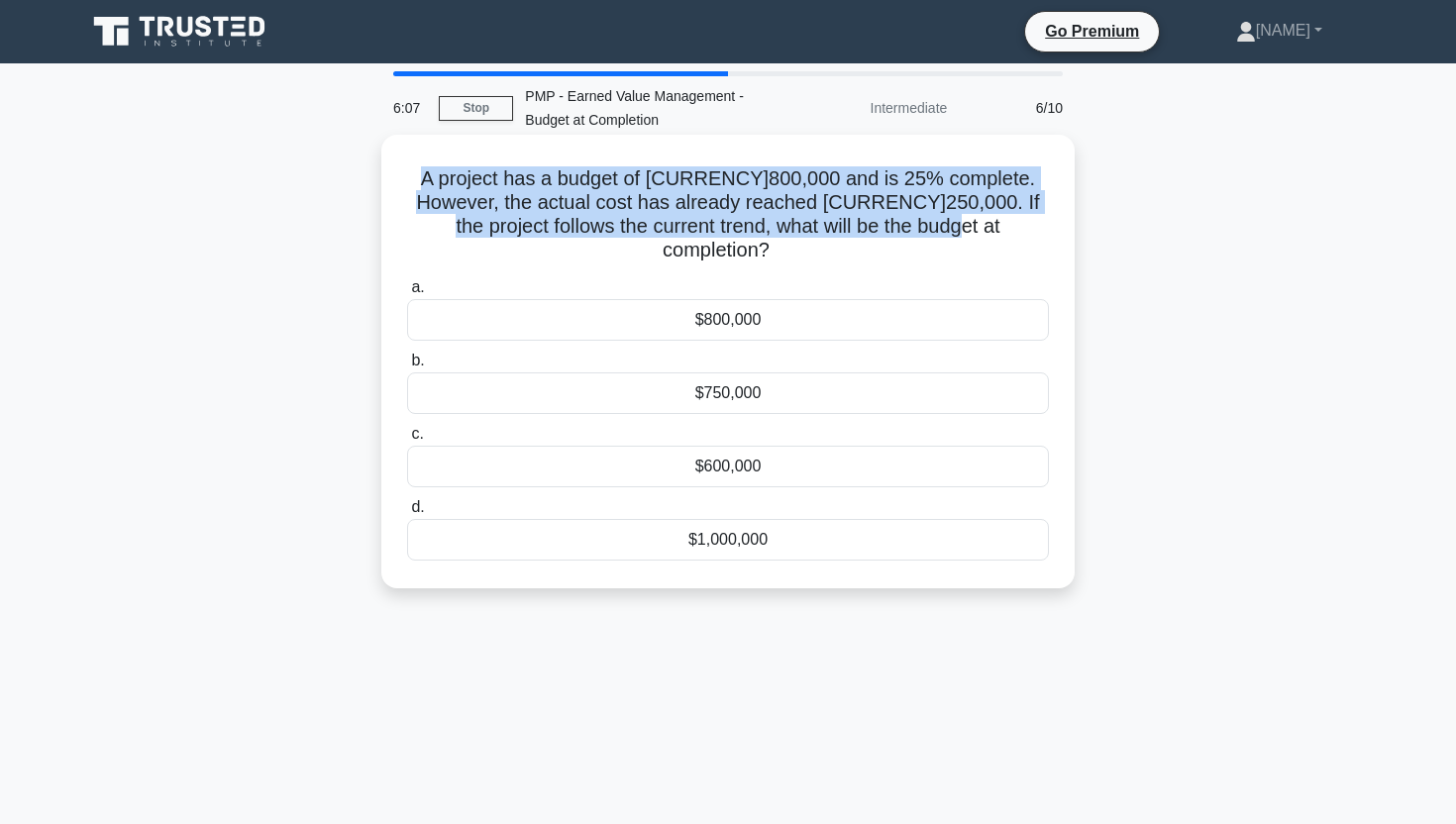 copy on "A project has a budget of [CURRENCY]800,000 and is 25% complete. However, the actual cost has already reached [CURRENCY]250,000. If the project follows the current trend, what will be the budget at completion?" 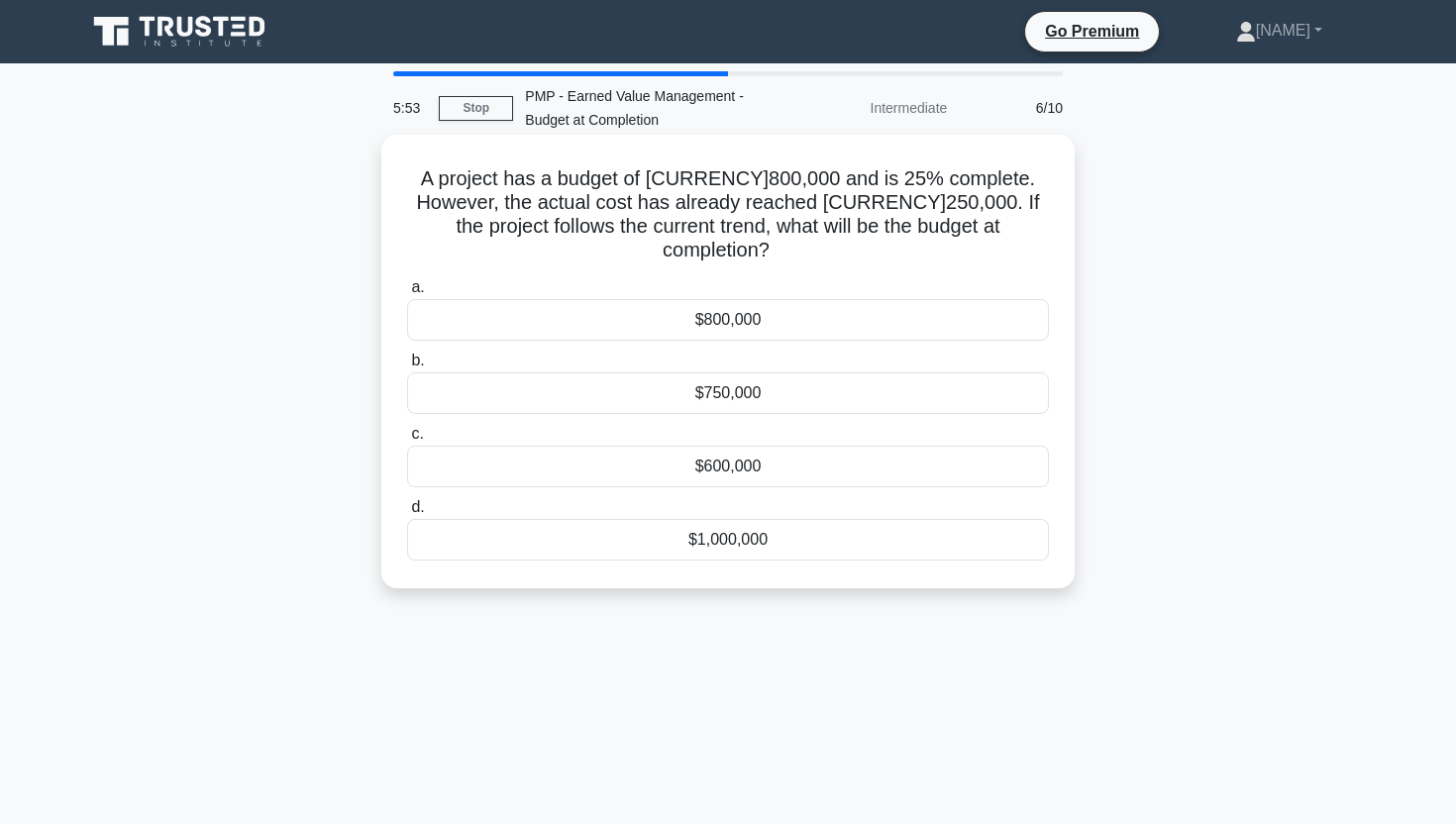 click on "$1,000,000" at bounding box center [728, 540] 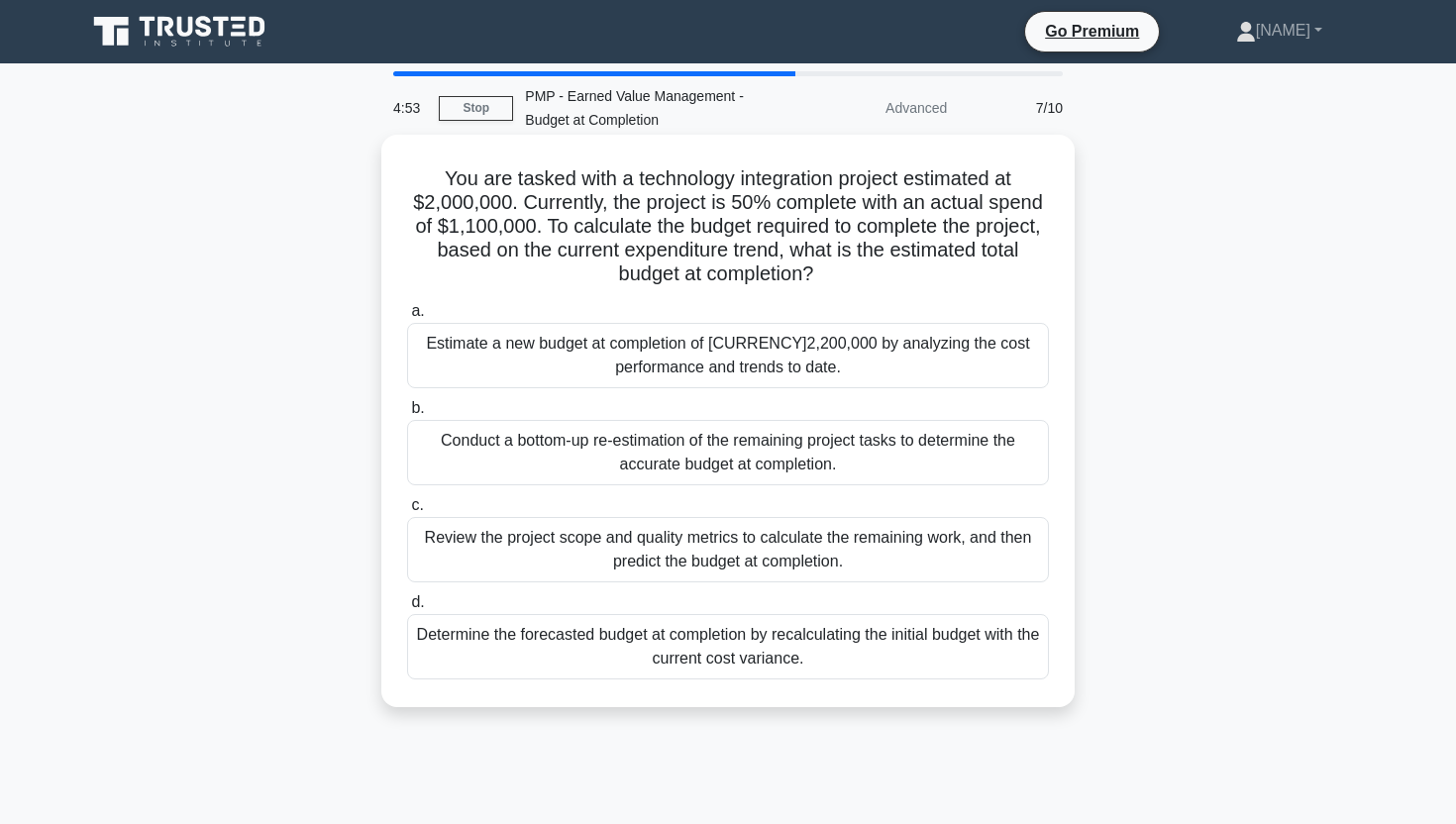 drag, startPoint x: 813, startPoint y: 277, endPoint x: 416, endPoint y: 178, distance: 409.15767 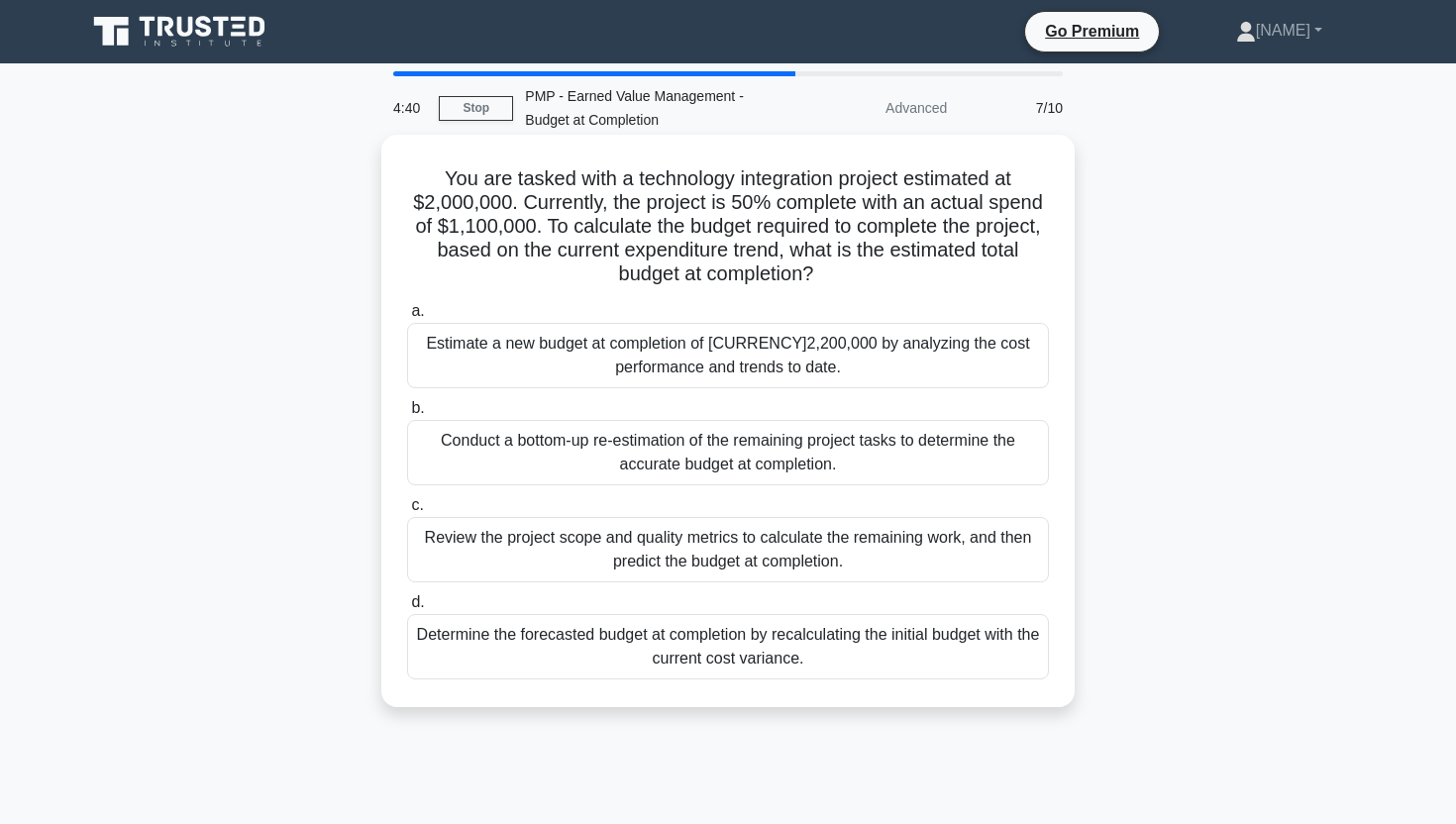 copy on "You are tasked with a technology integration project estimated at $2,000,000. Currently, the project is 50% complete with an actual spend of $1,100,000. To calculate the budget required to complete the project, based on the current expenditure trend, what is the estimated total budget at completion?" 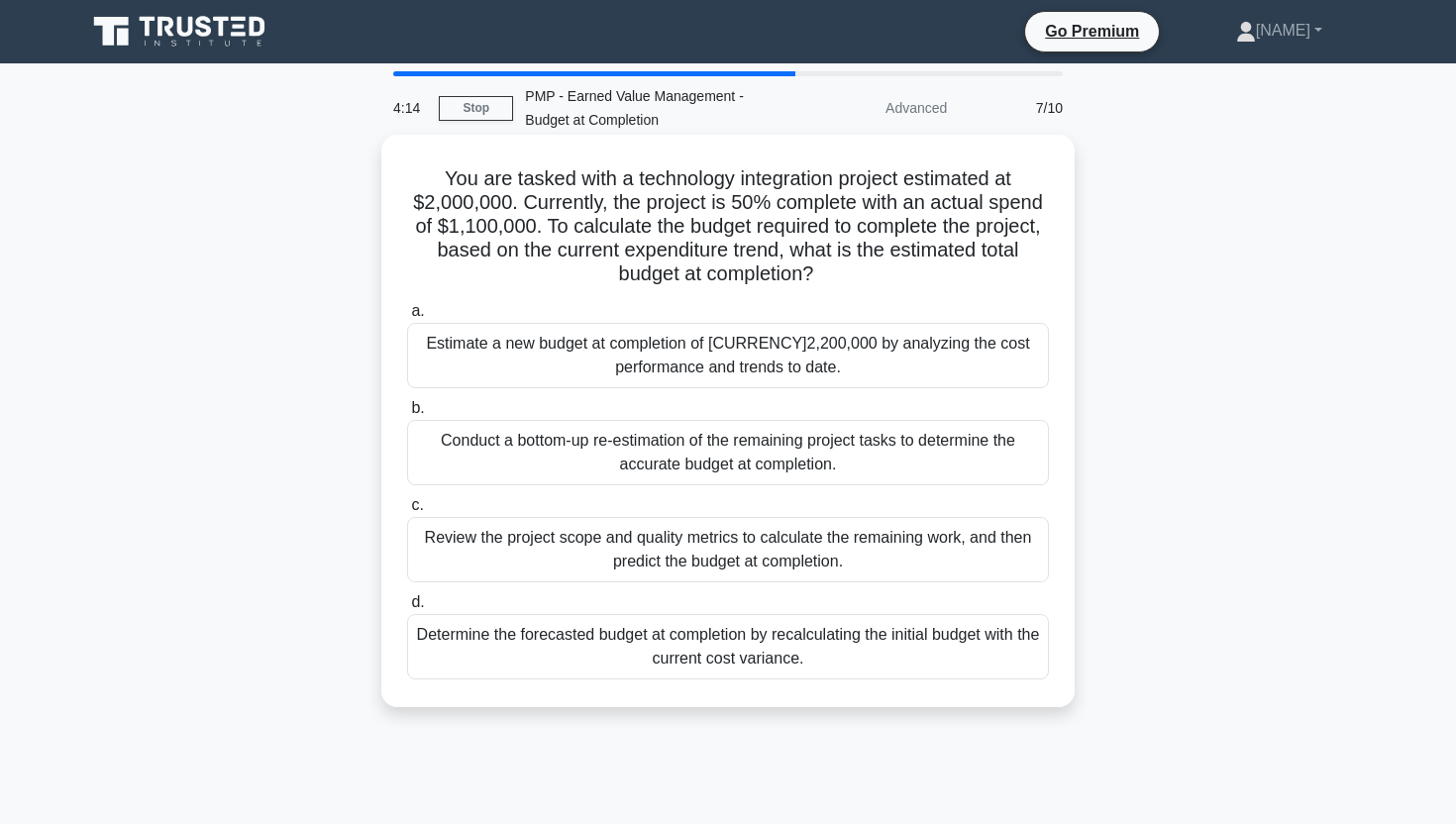 click on "Estimate a new budget at completion of [CURRENCY]2,200,000 by analyzing the cost performance and trends to date." at bounding box center [728, 356] 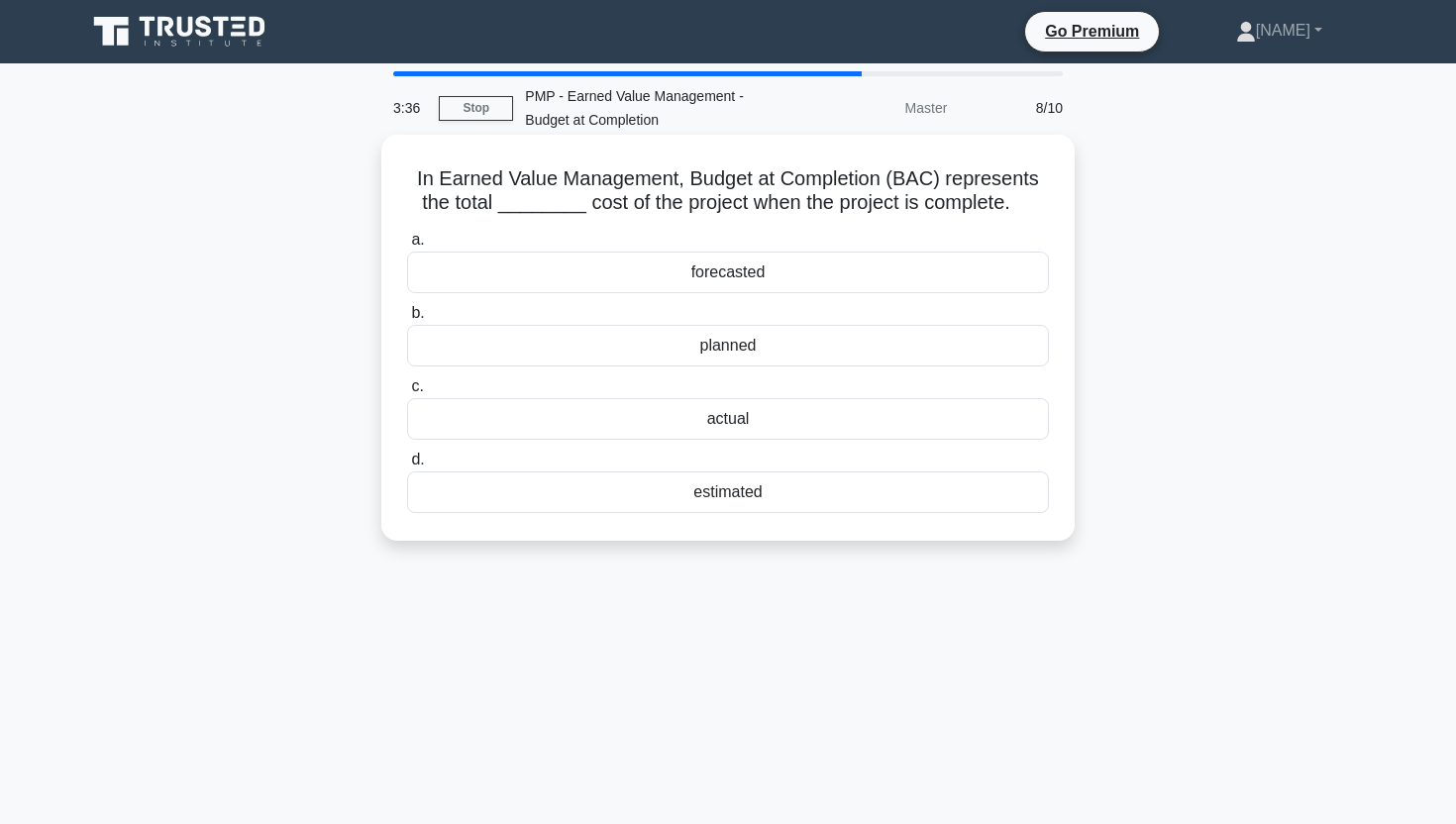 drag, startPoint x: 774, startPoint y: 495, endPoint x: 409, endPoint y: 182, distance: 480.8264 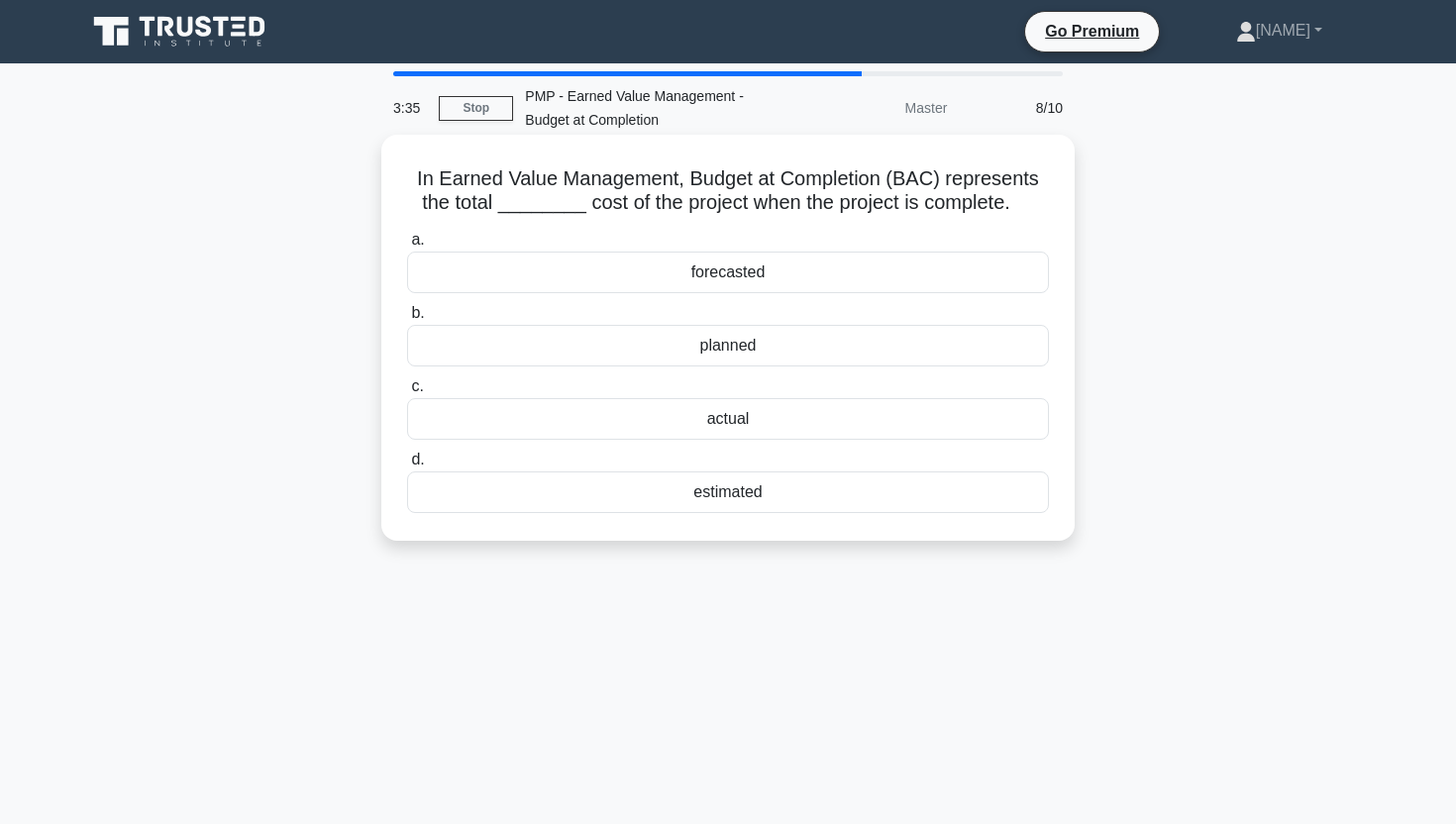 copy on "In Earned Value Management, Budget at Completion (BAC) represents the total ________ cost of the project when the project is complete.
.spinner_0XTQ{transform-origin:center;animation:spinner_y6GP .75s linear infinite}@keyframes spinner_y6GP{100%{transform:rotate(360deg)}}
a.
forecasted
b.
planned
c.
actual
d.
estimated" 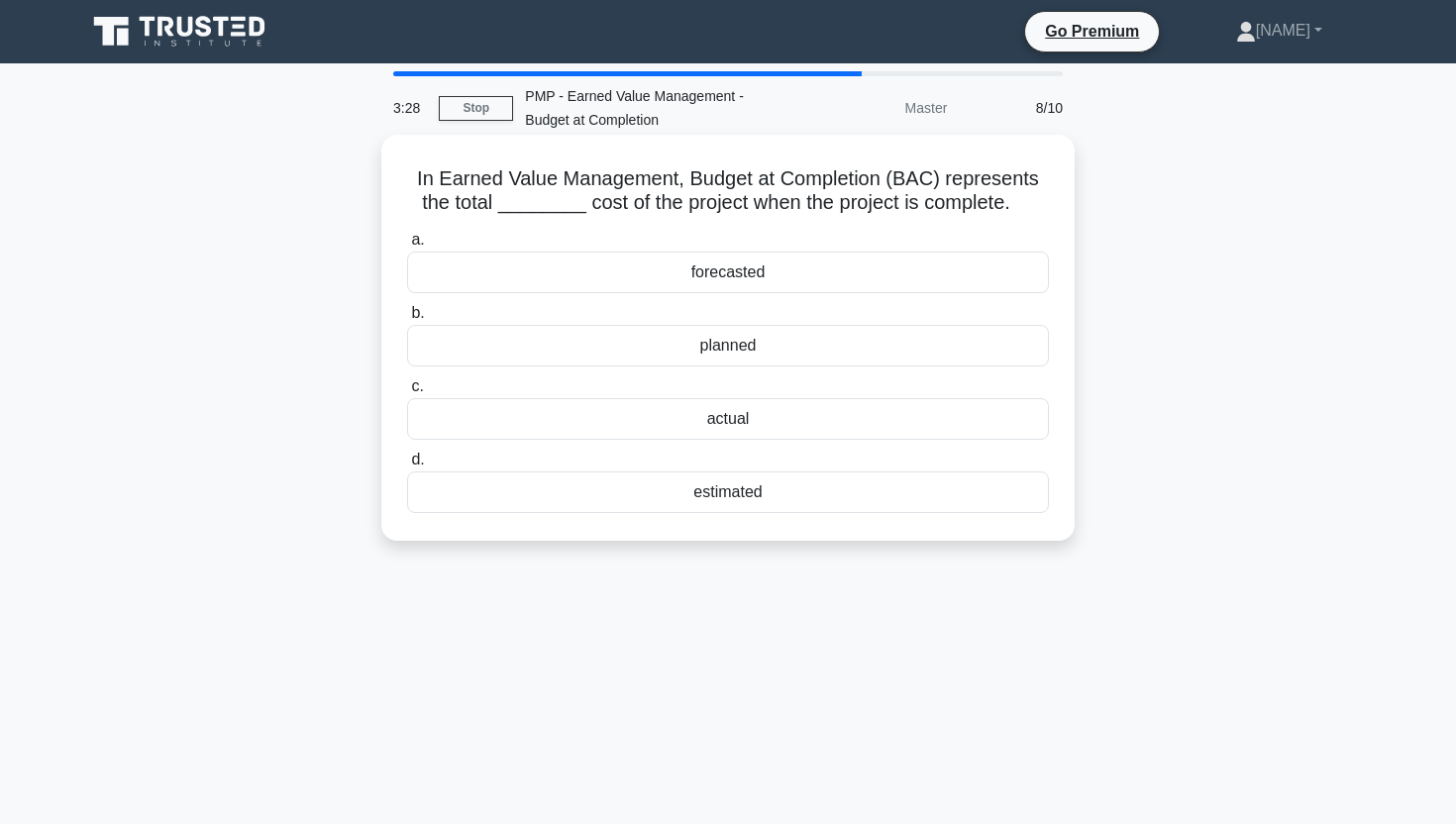 click on "planned" at bounding box center (728, 346) 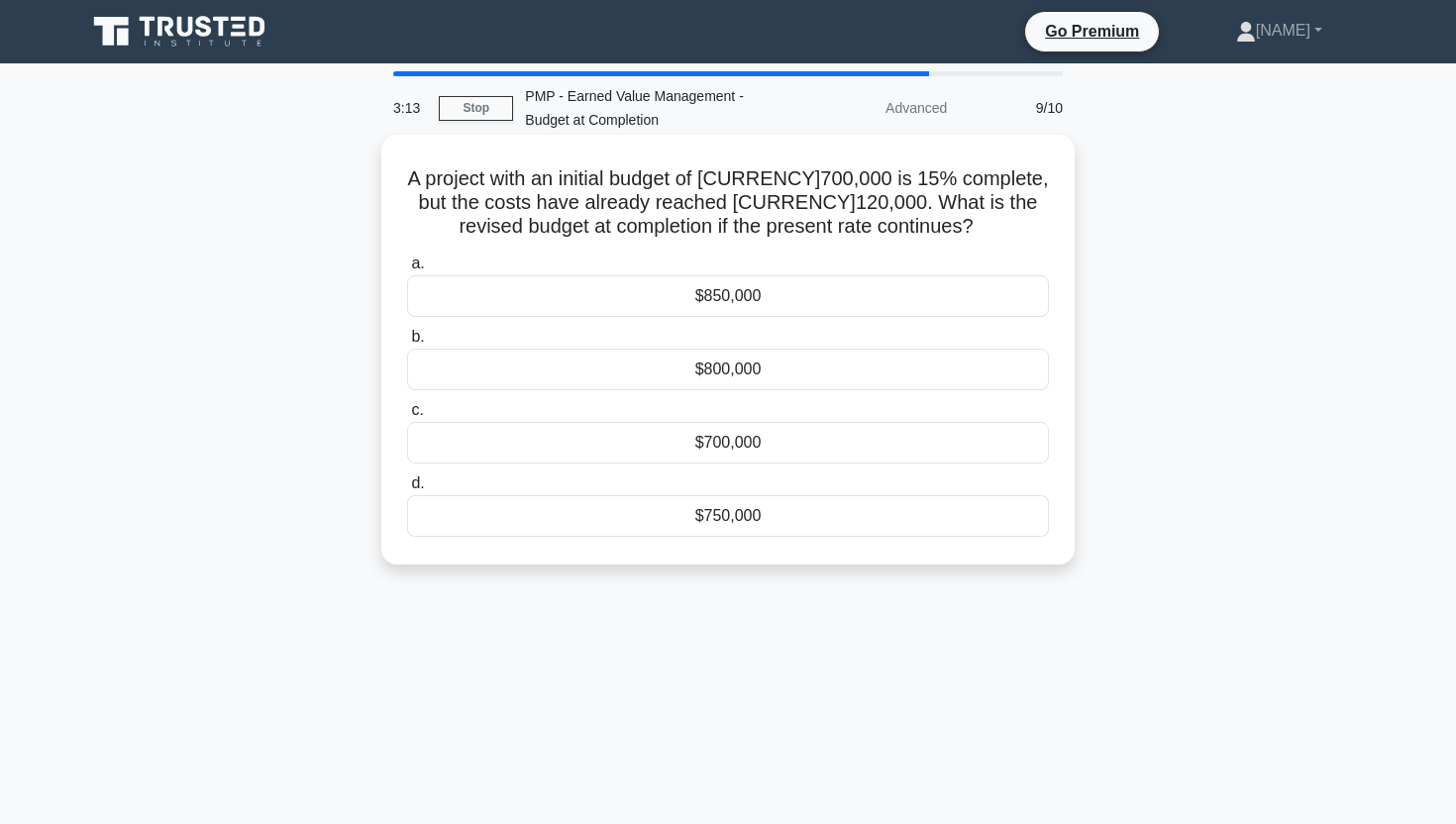 click on "$800,000" at bounding box center (728, 369) 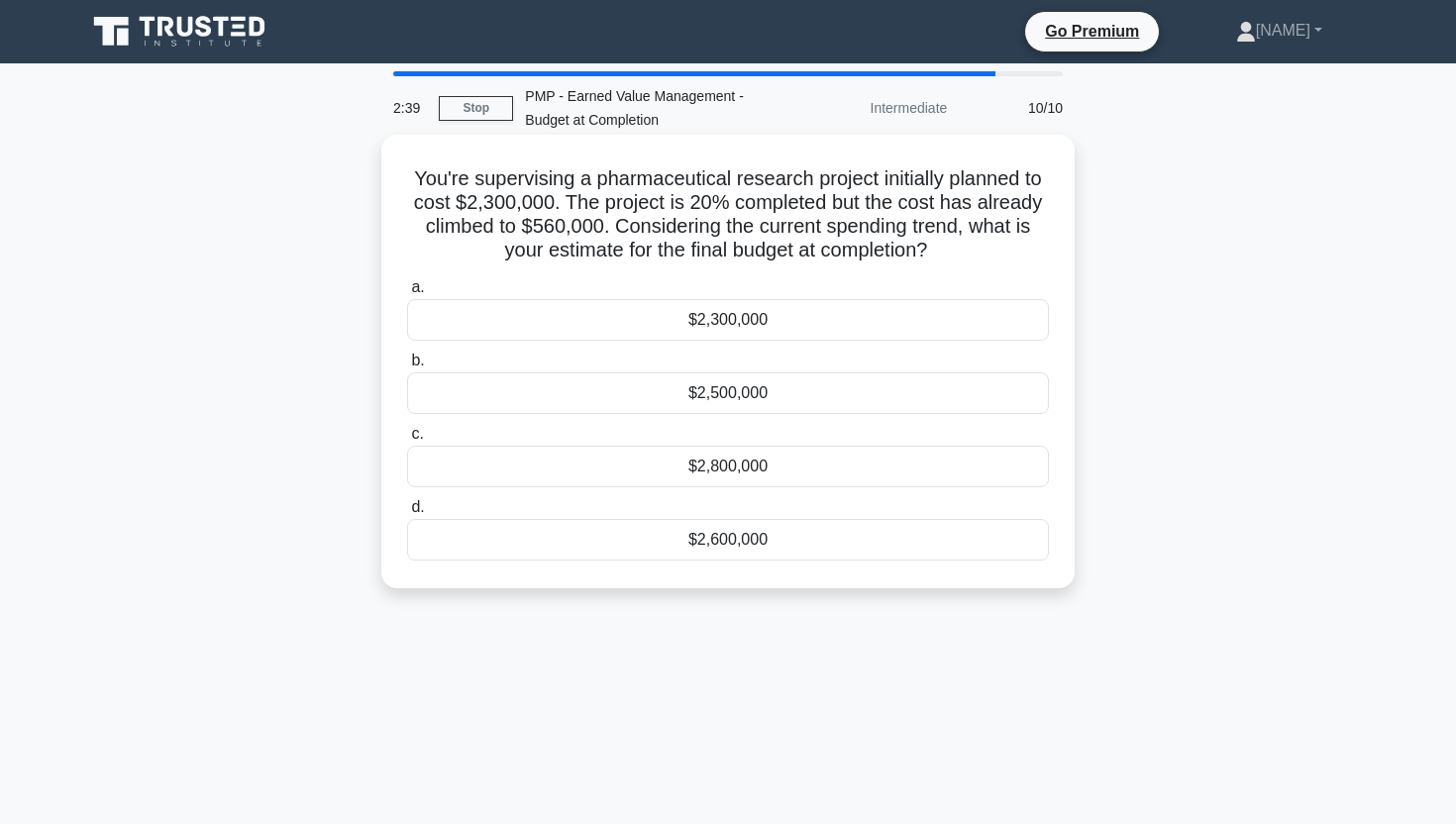 click on "$2,800,000" at bounding box center (728, 466) 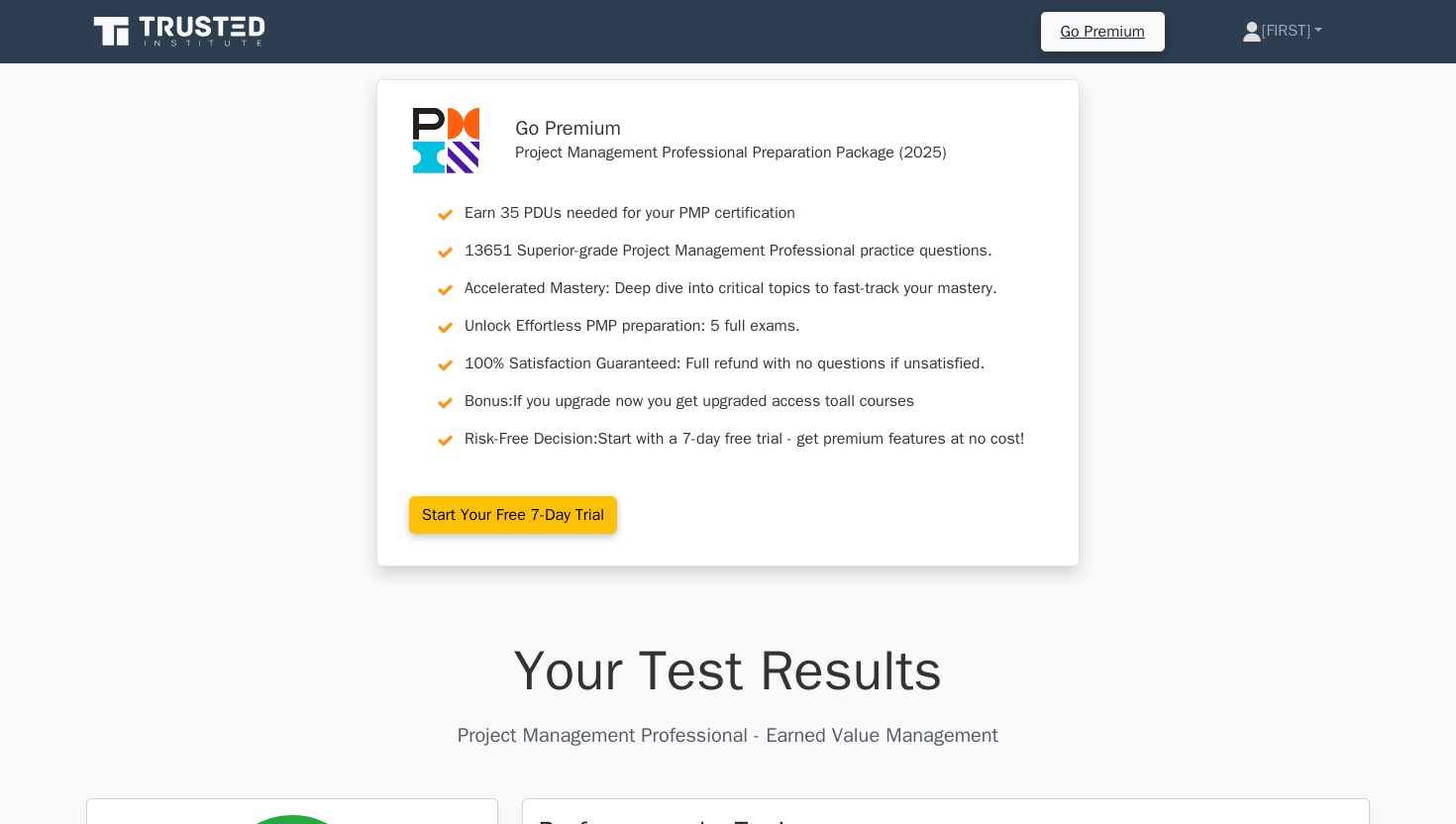 scroll, scrollTop: 0, scrollLeft: 0, axis: both 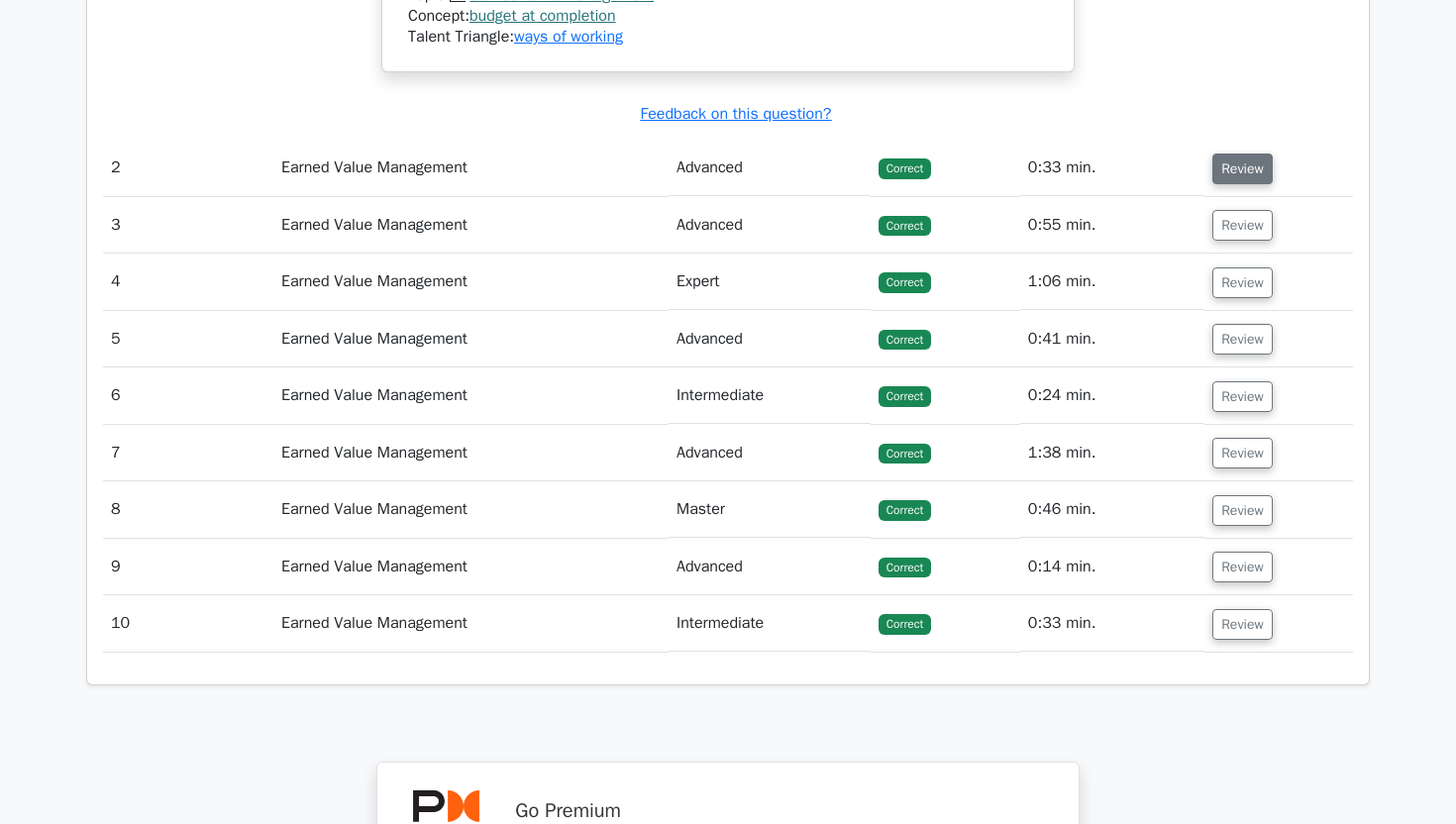 click on "Review" at bounding box center (1242, 168) 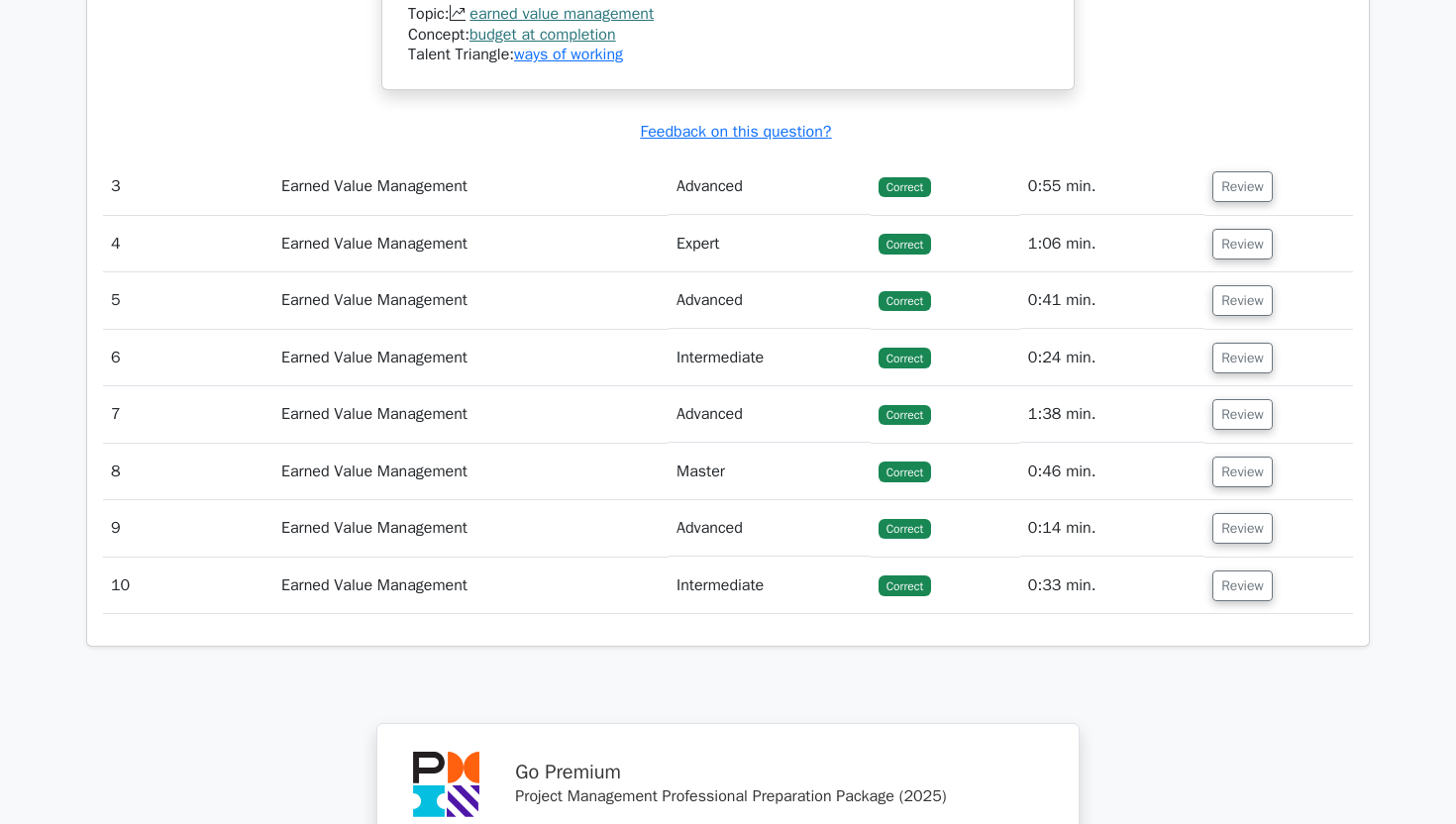 scroll, scrollTop: 2973, scrollLeft: 0, axis: vertical 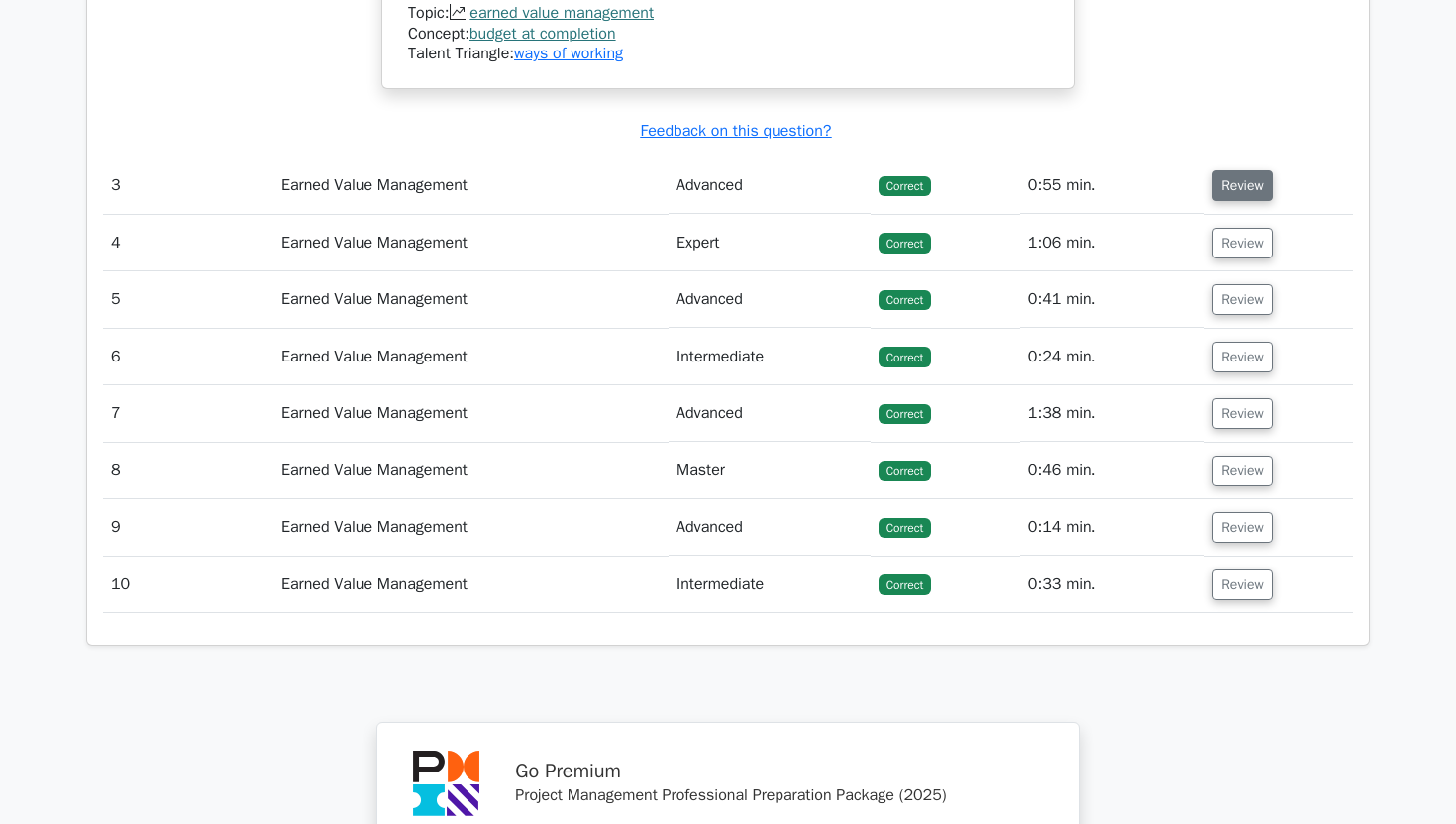 click on "Review" at bounding box center (1242, 185) 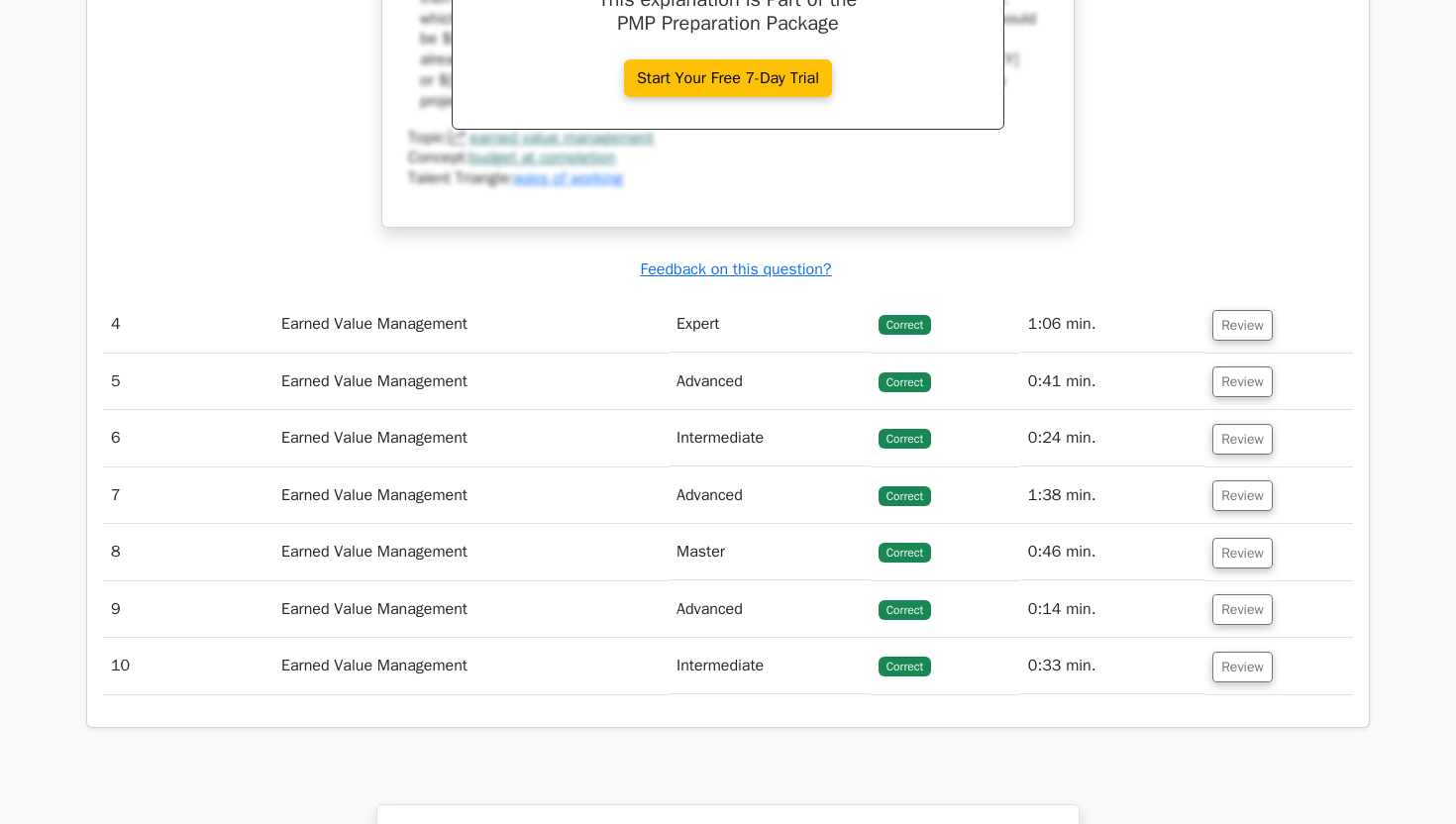 scroll, scrollTop: 3727, scrollLeft: 0, axis: vertical 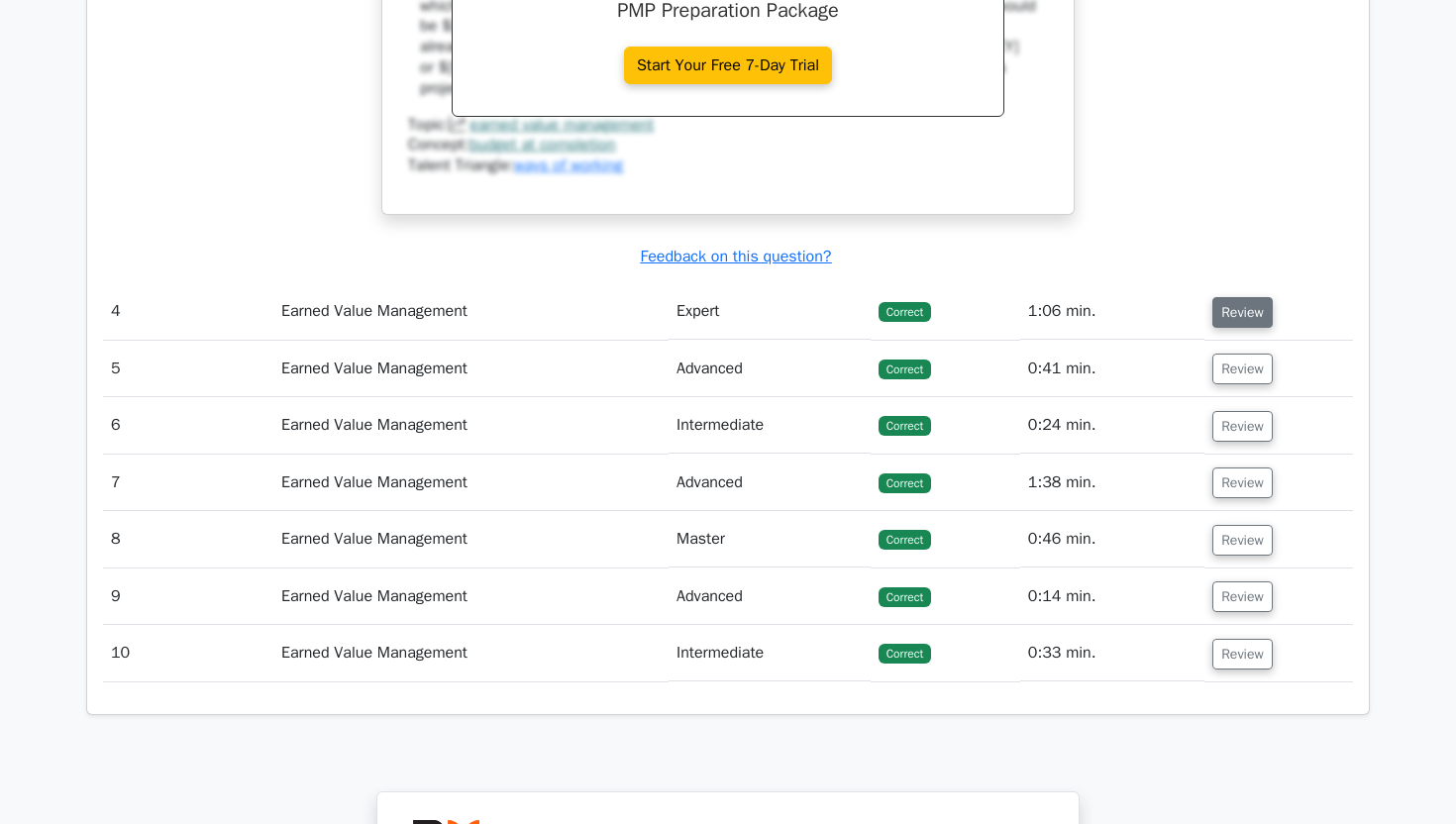 click on "Review" at bounding box center (1242, 312) 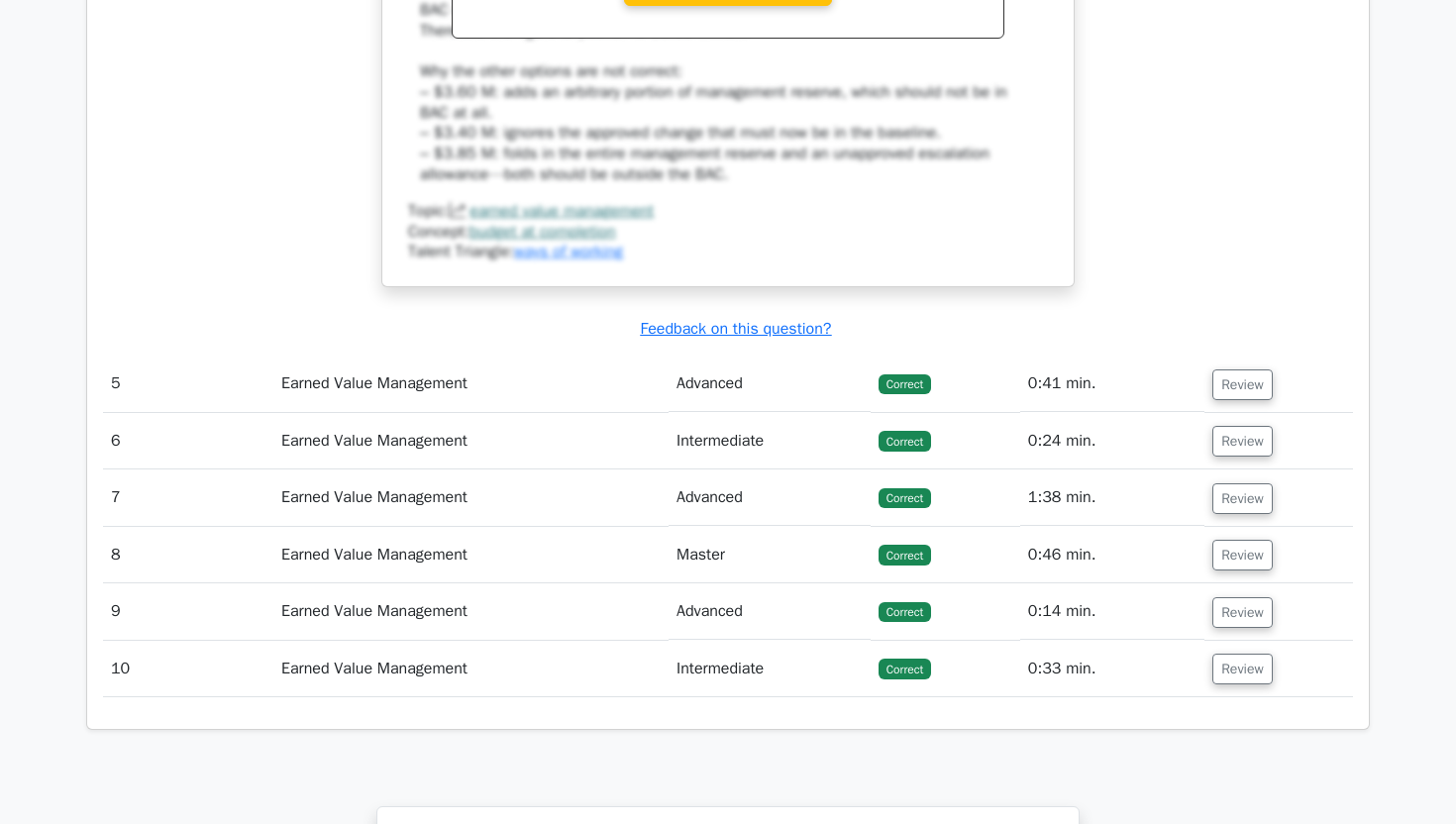 scroll, scrollTop: 4885, scrollLeft: 0, axis: vertical 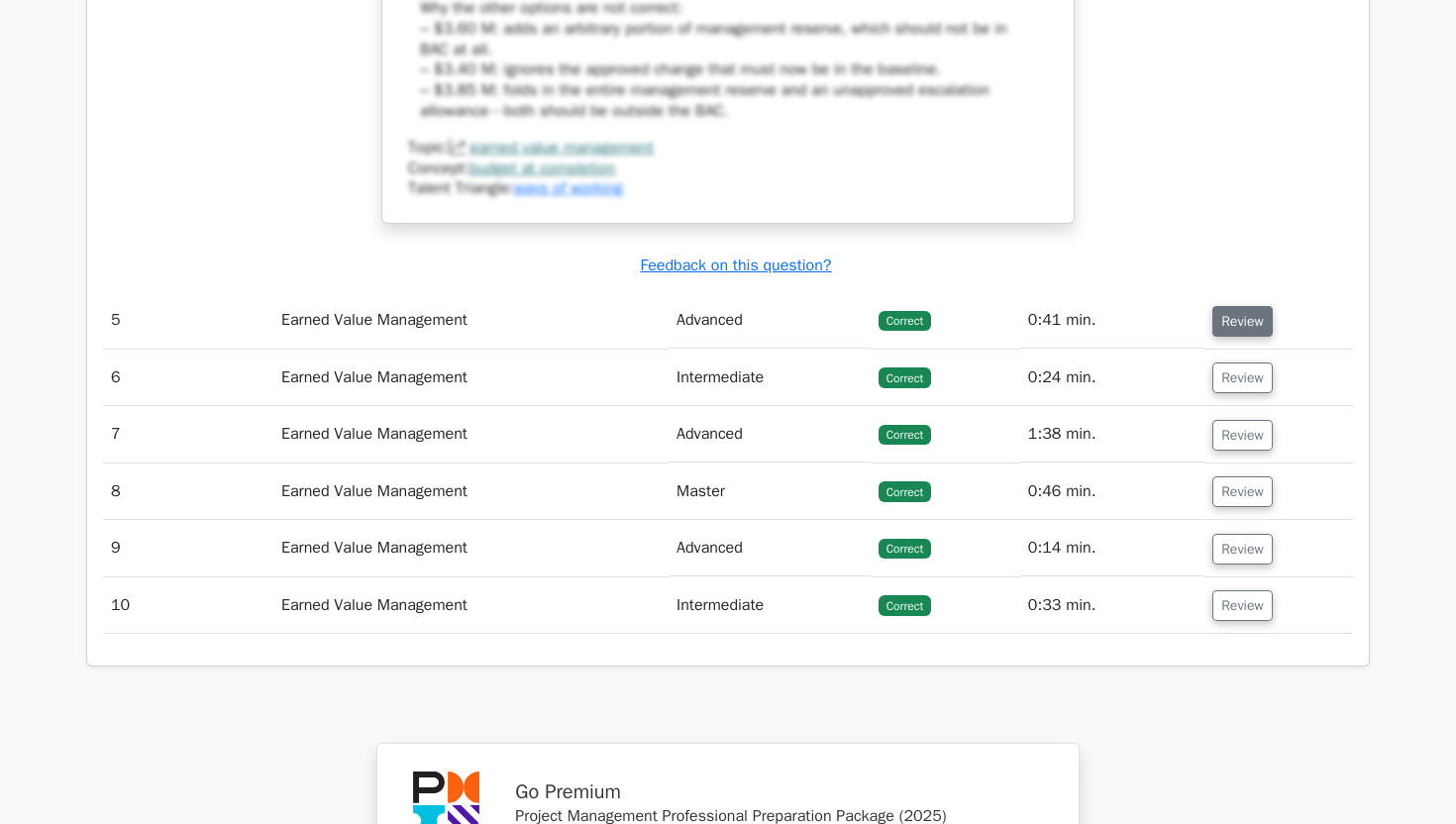 click on "Review" at bounding box center (1242, 321) 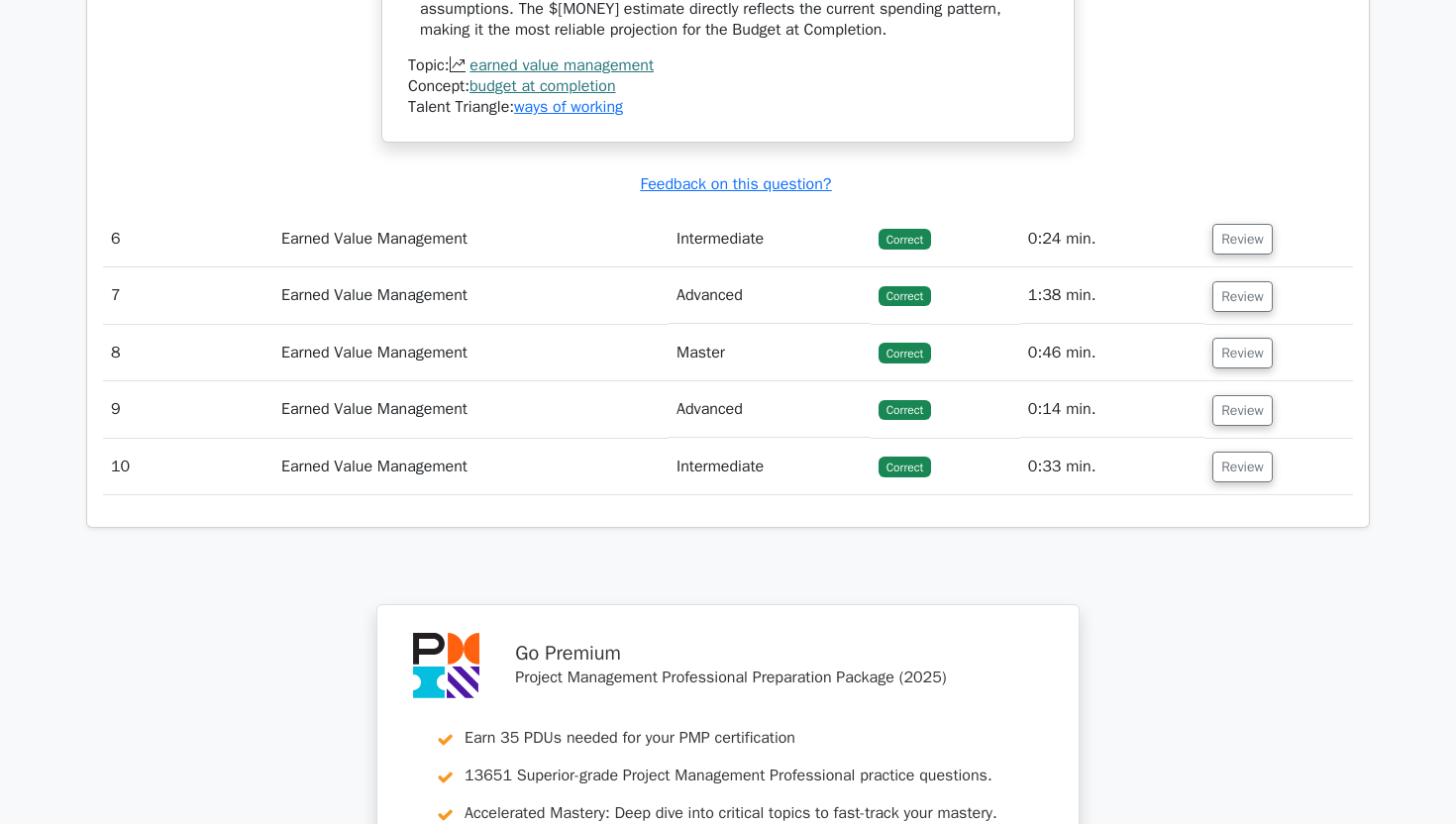 scroll, scrollTop: 6159, scrollLeft: 0, axis: vertical 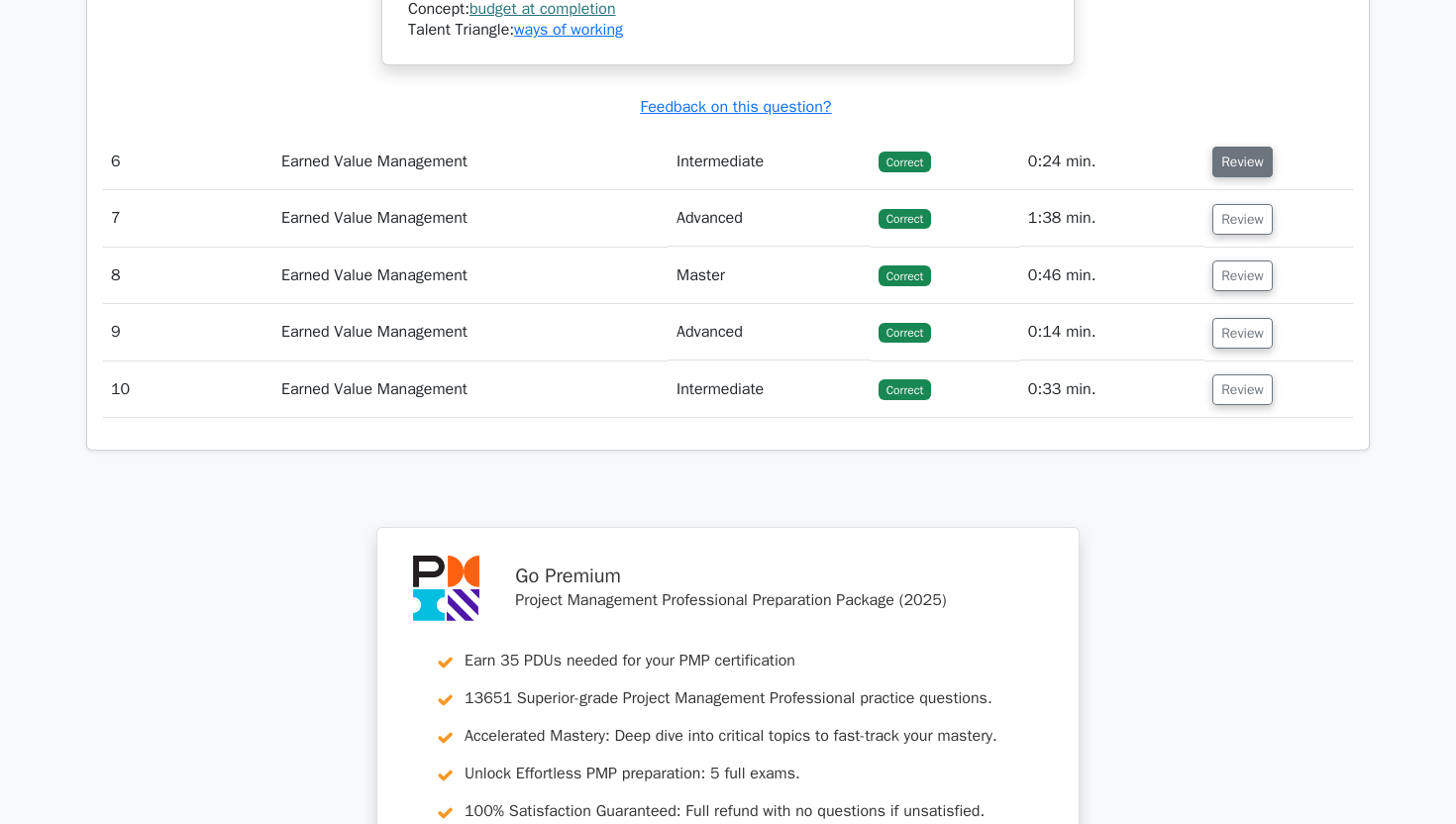 click on "Review" at bounding box center (1242, 161) 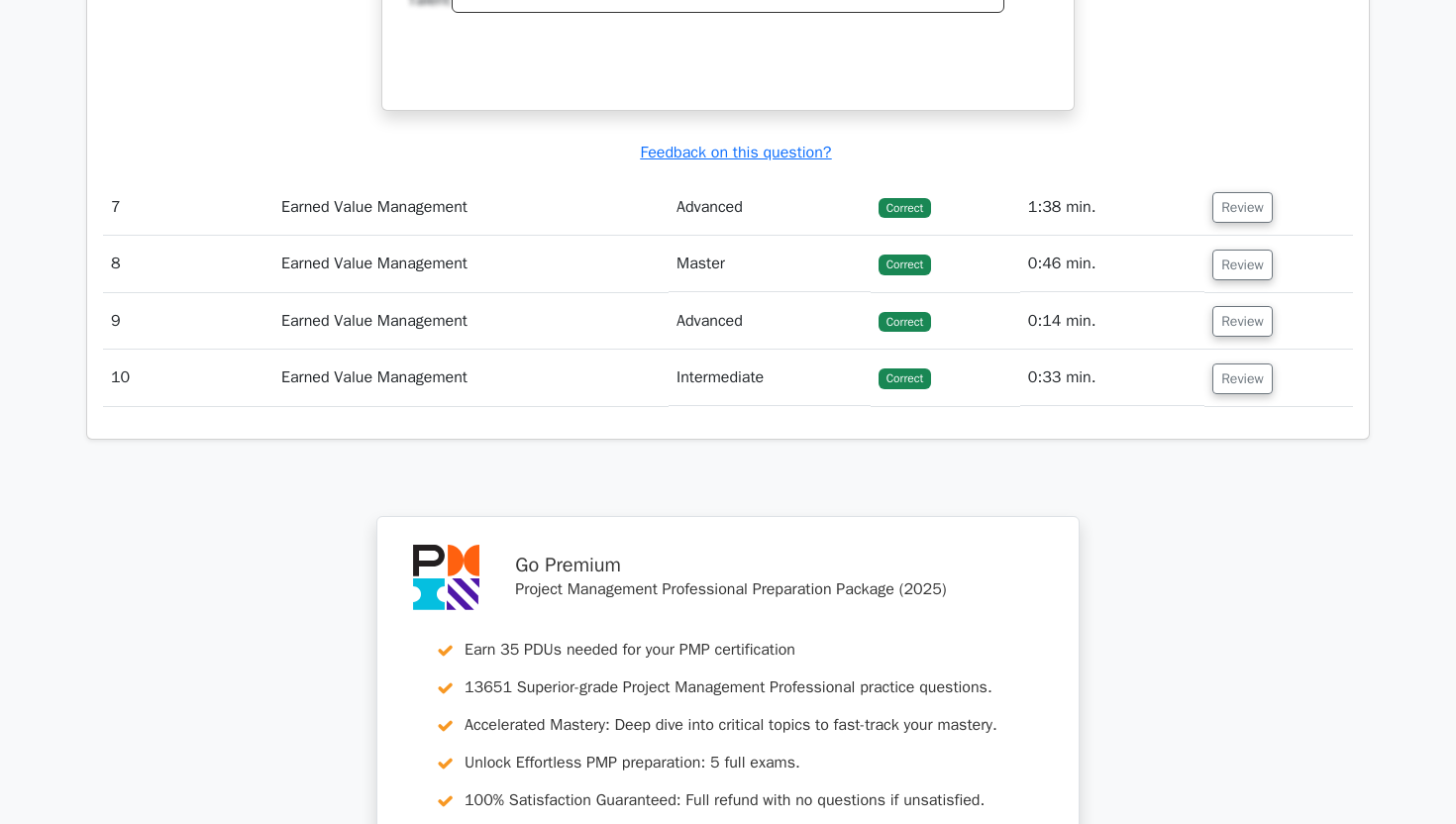 scroll, scrollTop: 7023, scrollLeft: 0, axis: vertical 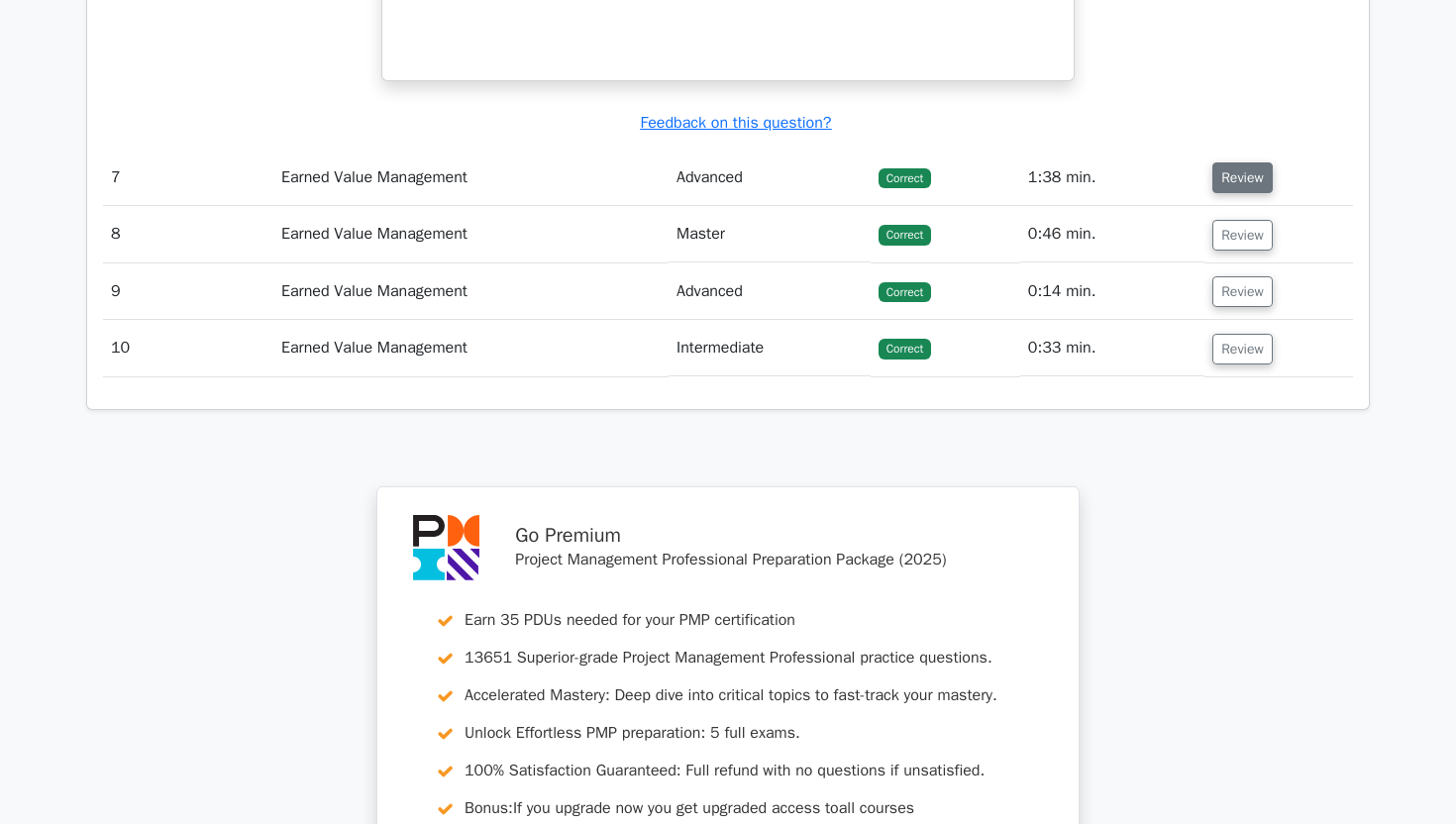click on "Review" at bounding box center [1242, 177] 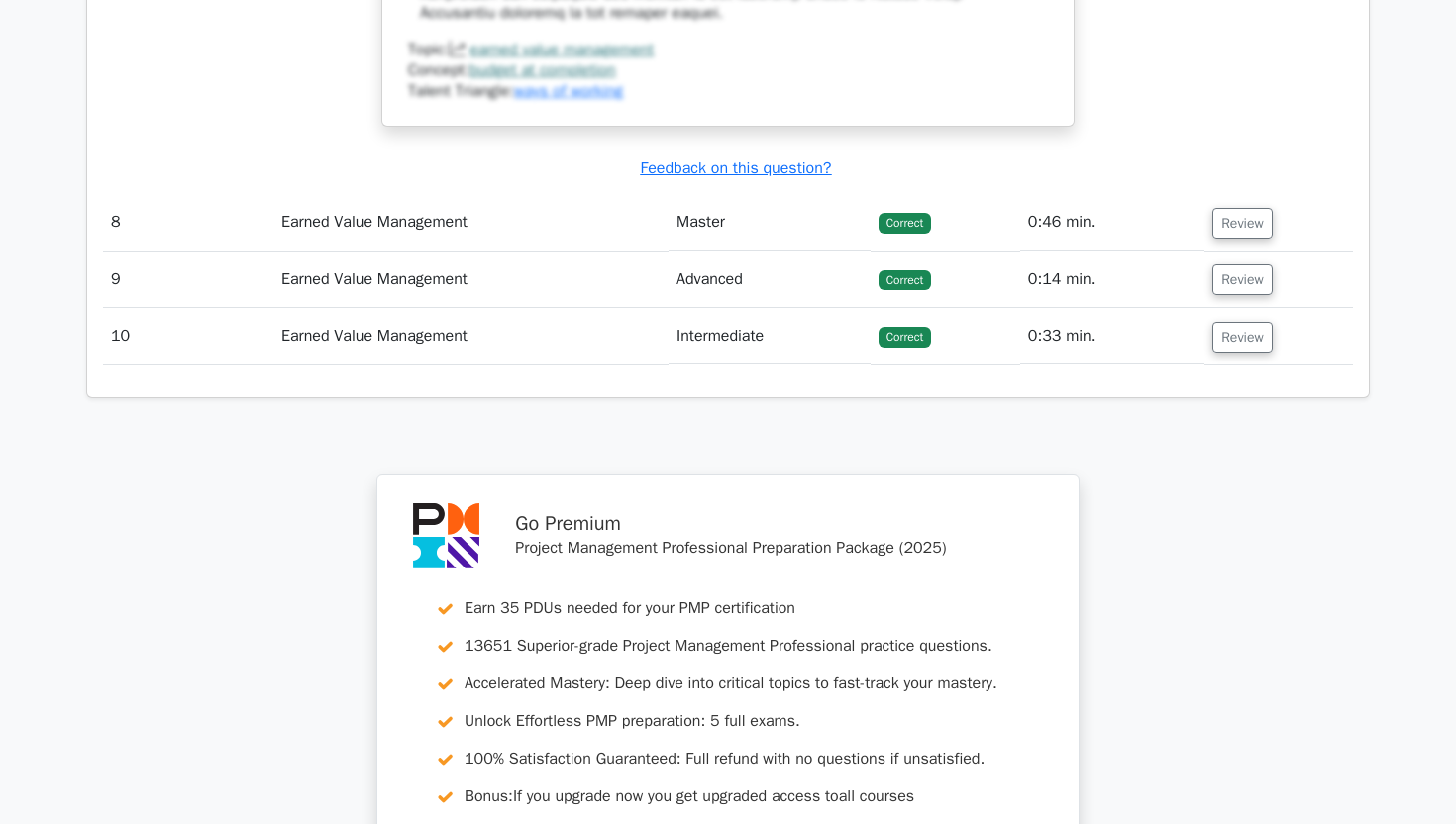 scroll, scrollTop: 8145, scrollLeft: 0, axis: vertical 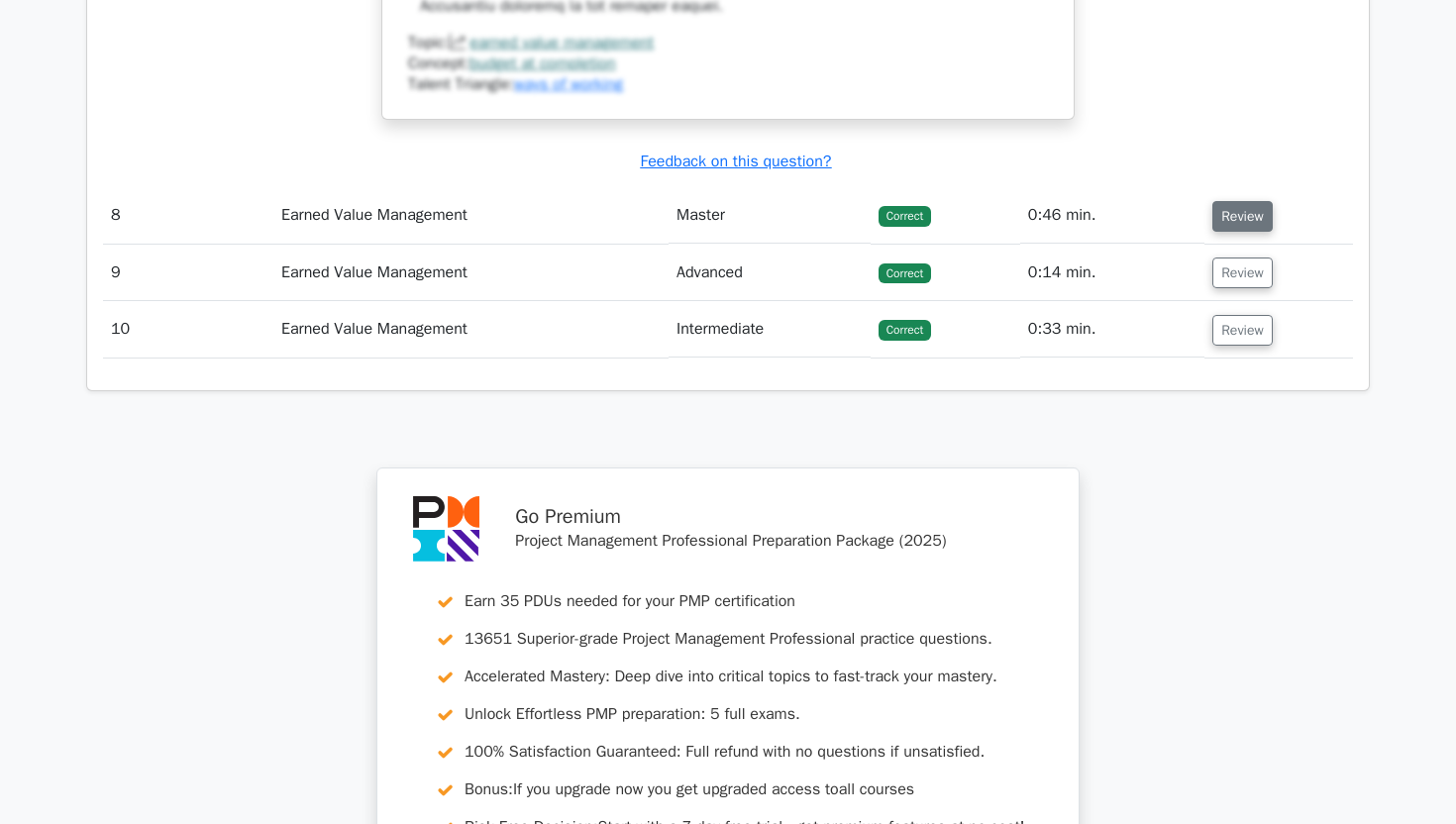 click on "Review" at bounding box center [1242, 216] 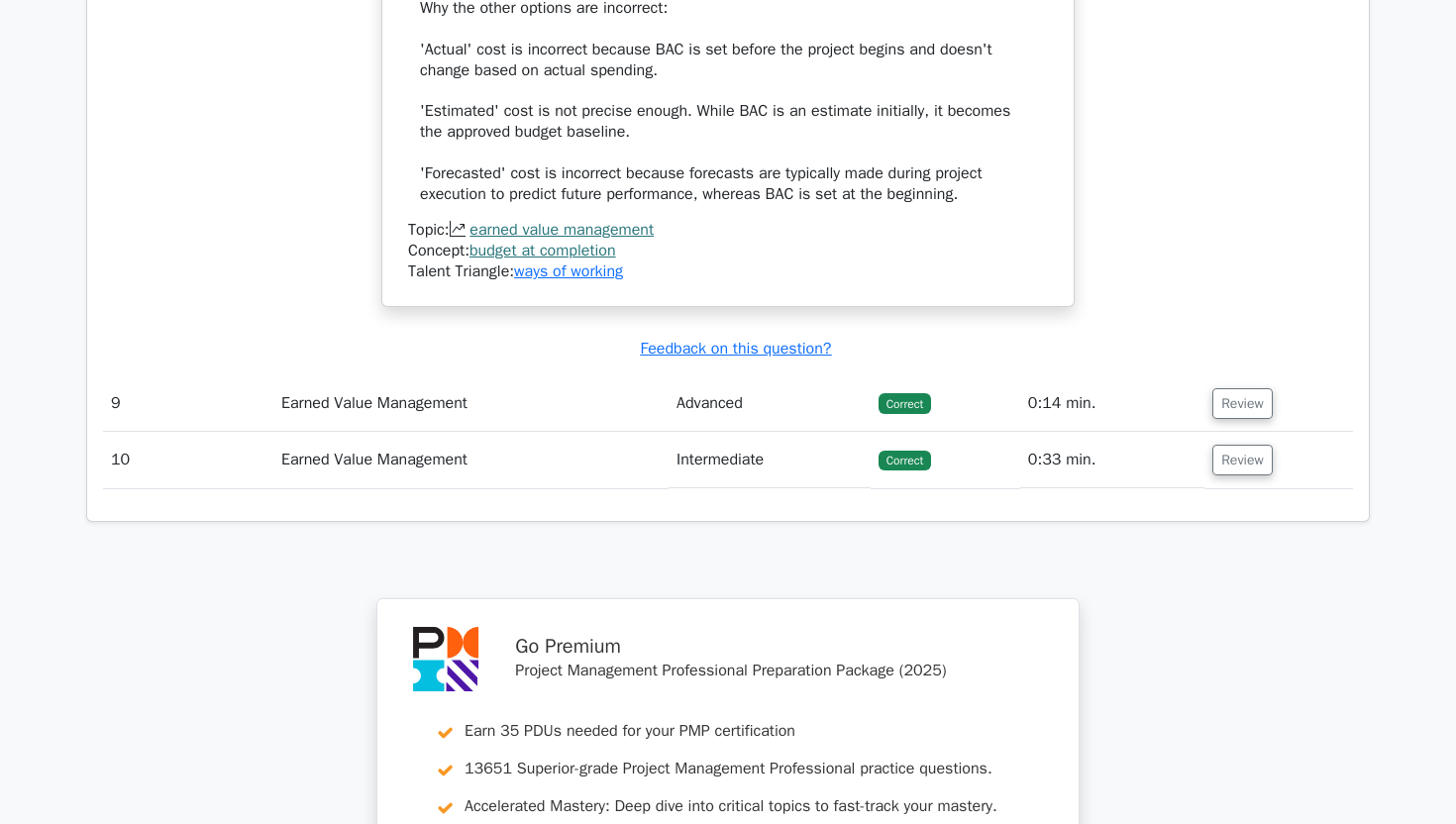 scroll, scrollTop: 9128, scrollLeft: 0, axis: vertical 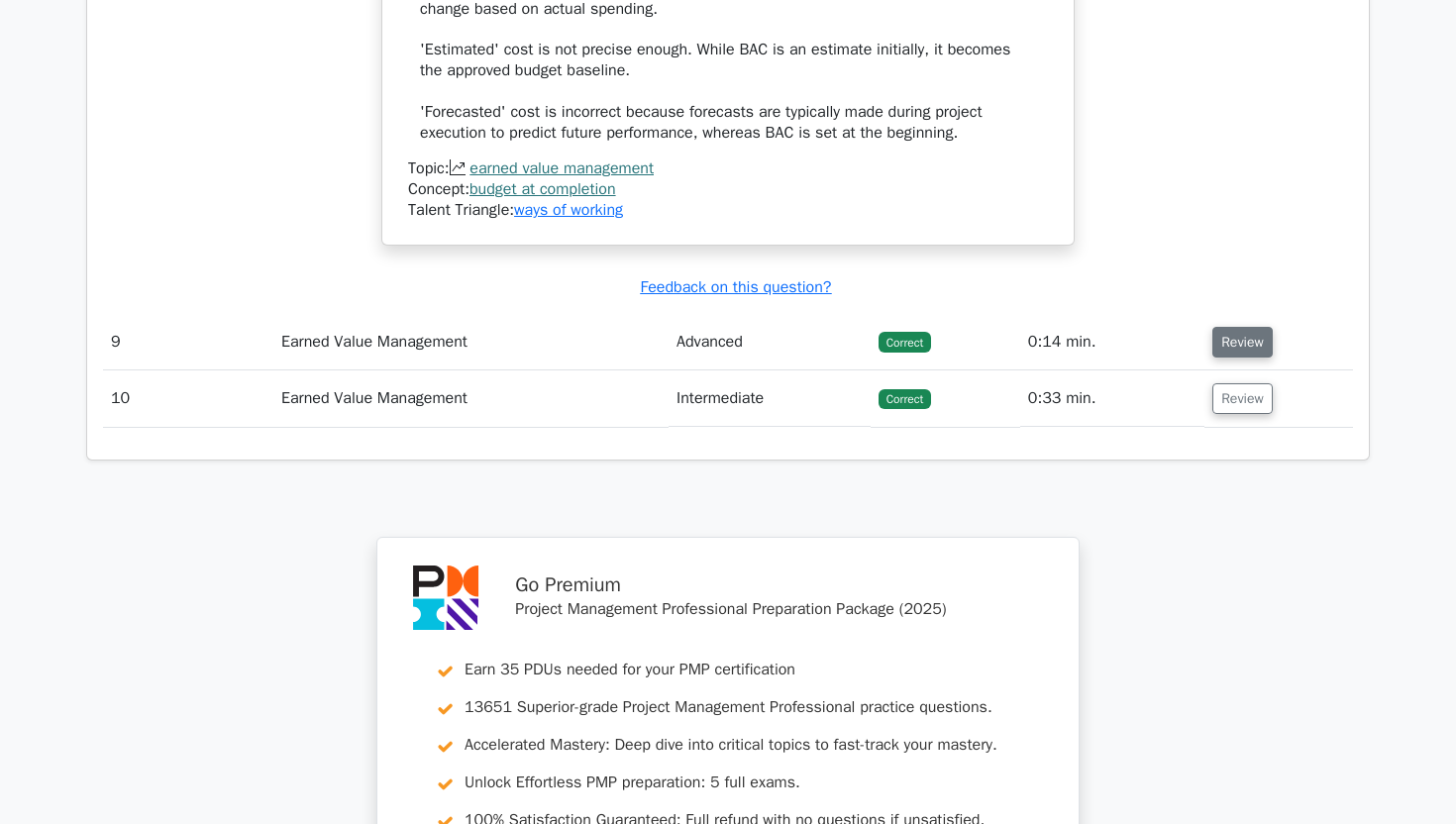 click on "Review" at bounding box center (1242, 342) 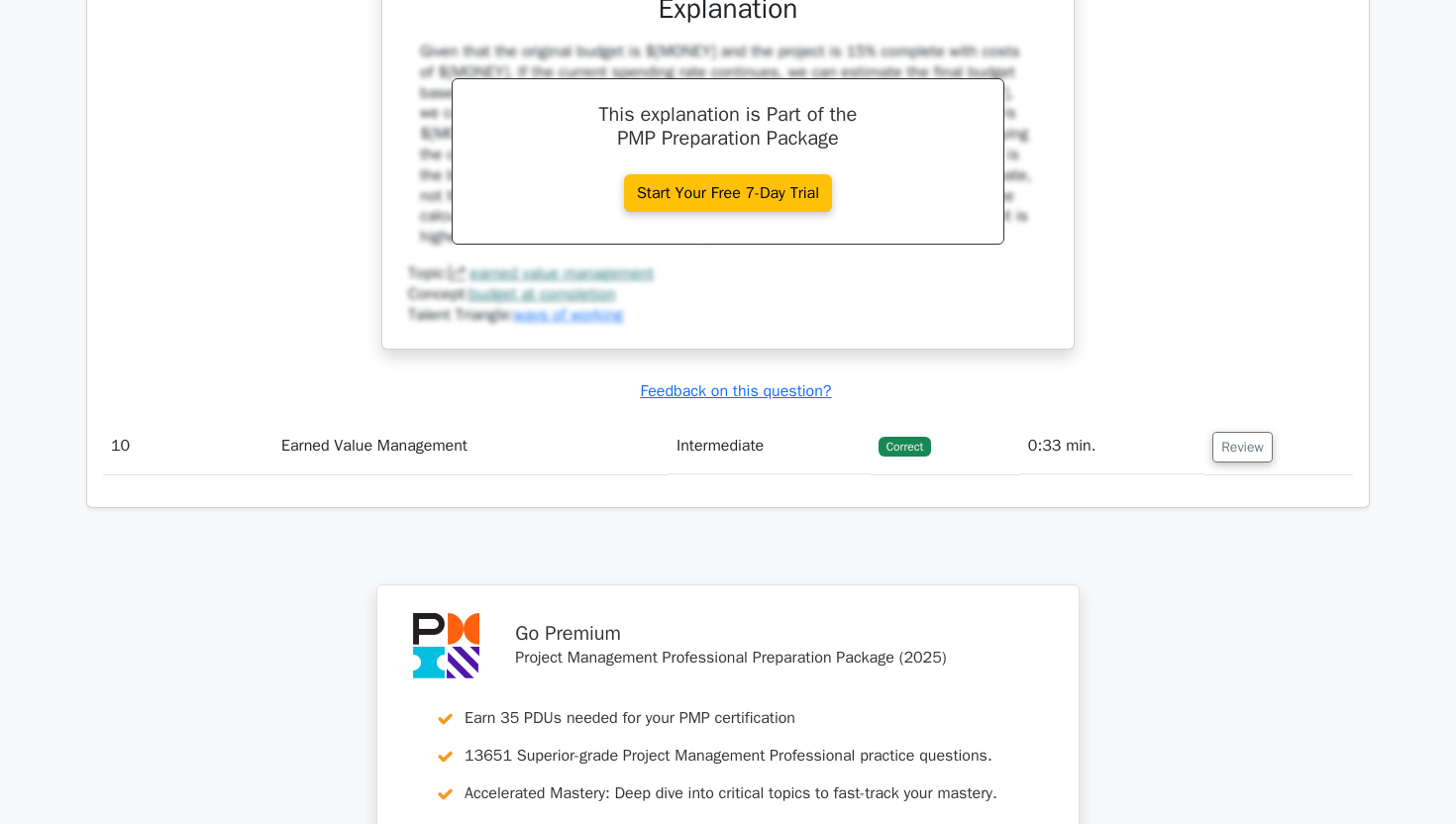 scroll, scrollTop: 9975, scrollLeft: 0, axis: vertical 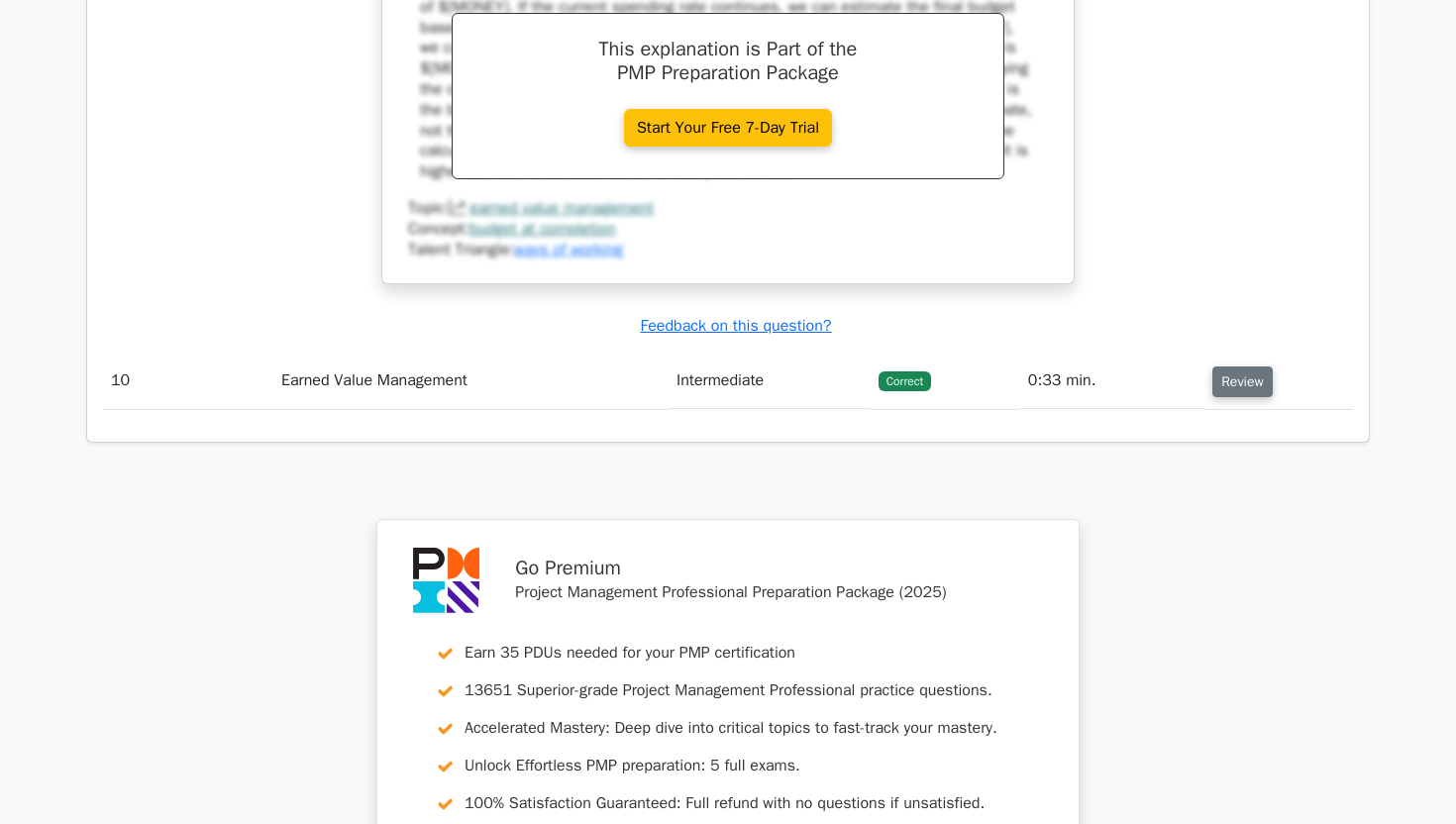 click on "Review" at bounding box center (1242, 381) 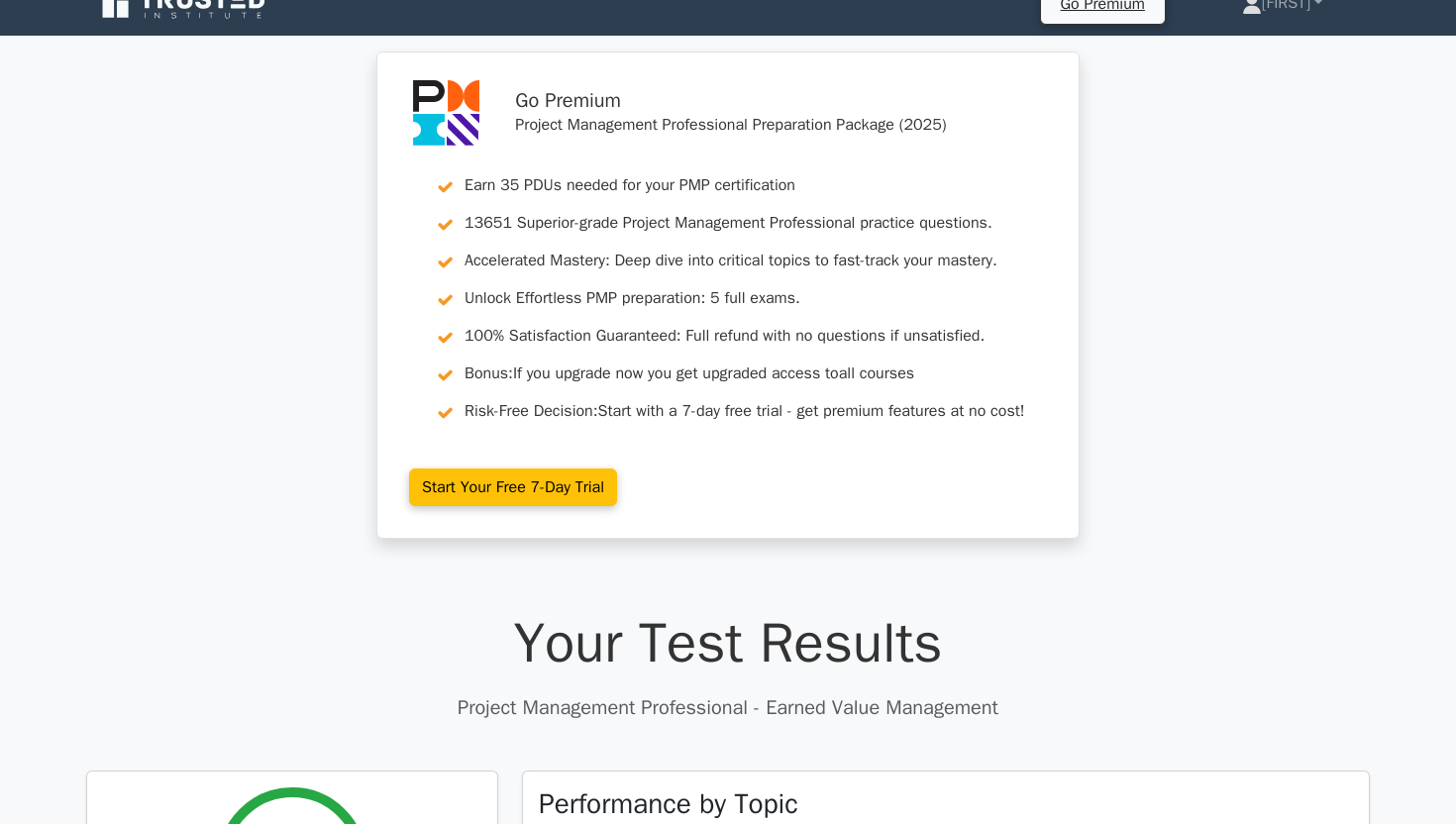 scroll, scrollTop: 0, scrollLeft: 0, axis: both 